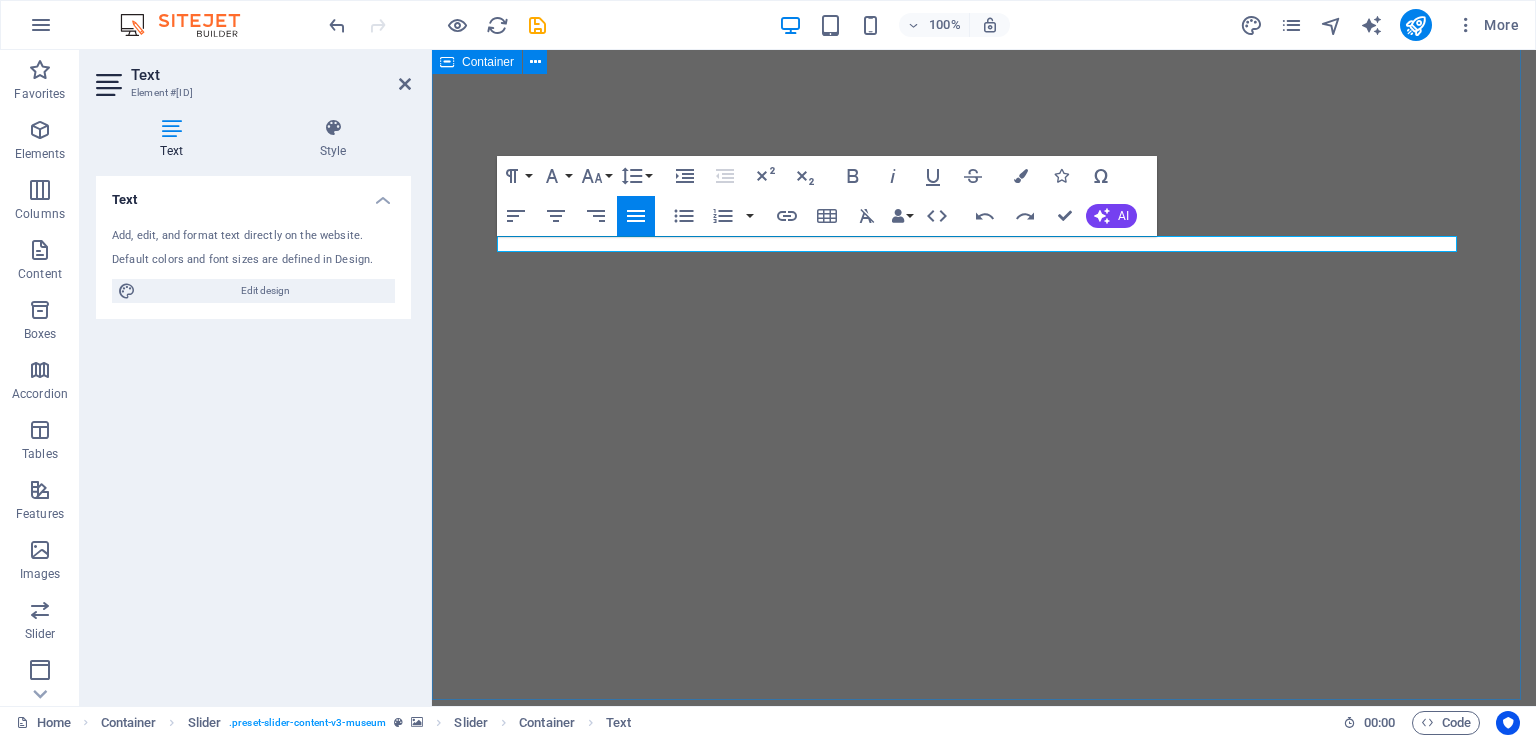 scroll, scrollTop: 0, scrollLeft: 0, axis: both 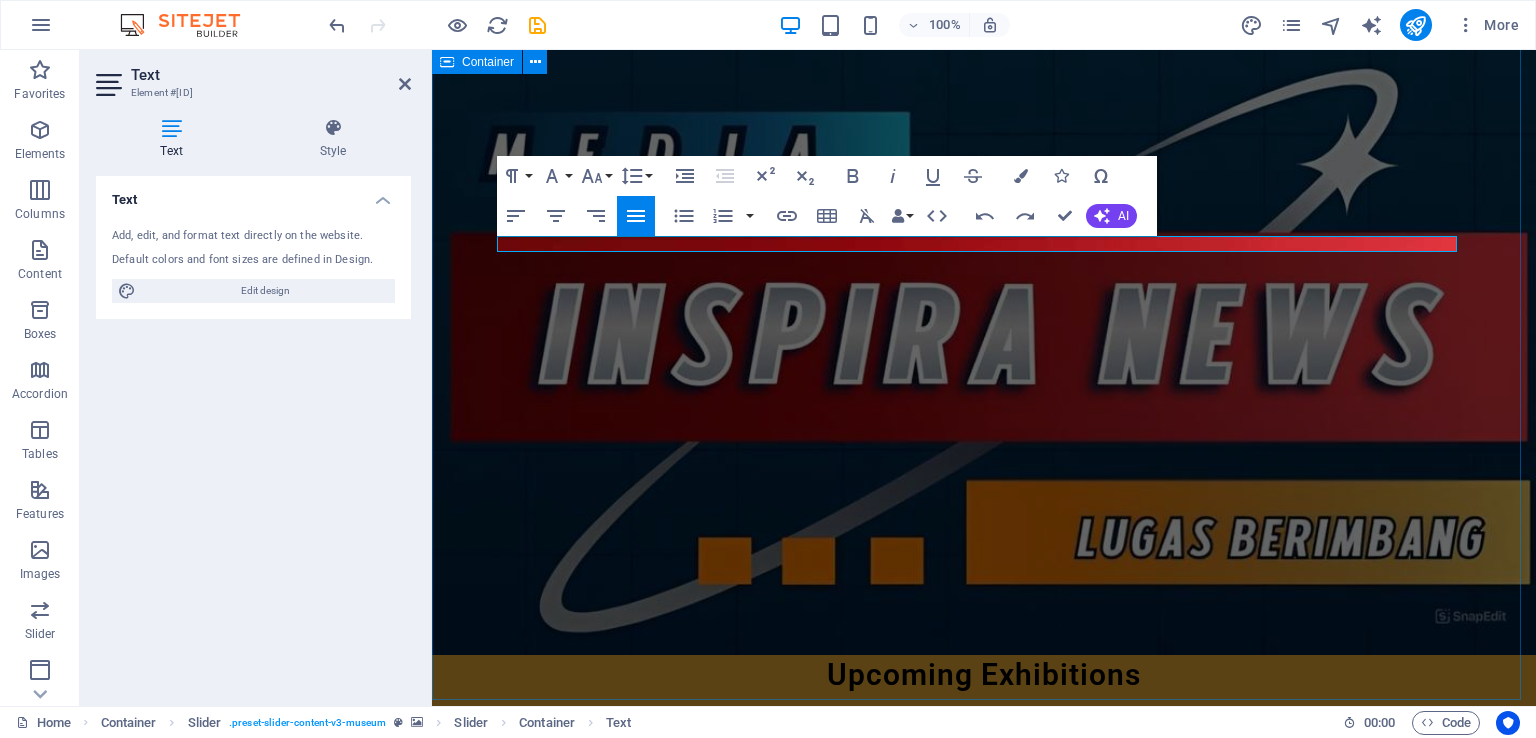 click at bounding box center (984, 4659) 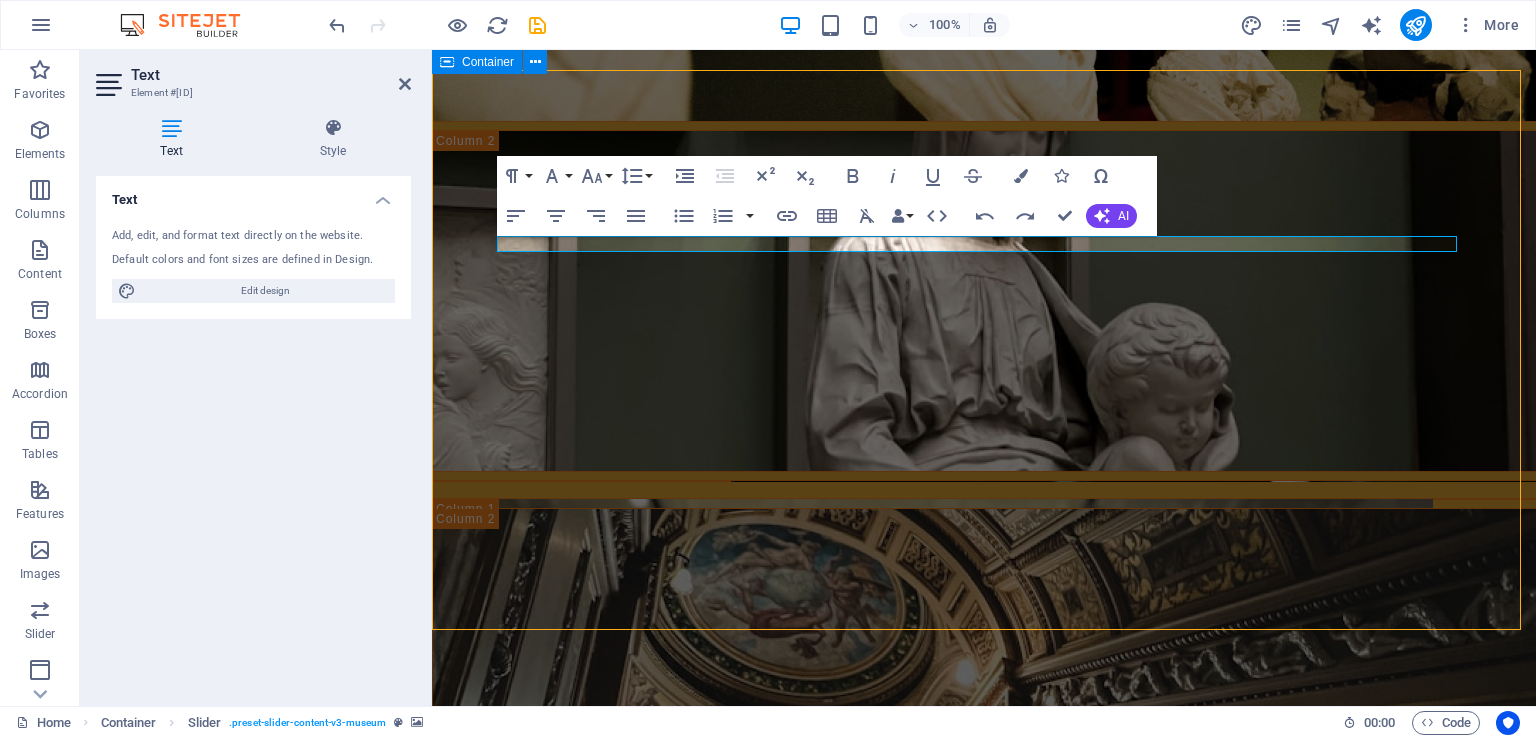 scroll, scrollTop: 3739, scrollLeft: 0, axis: vertical 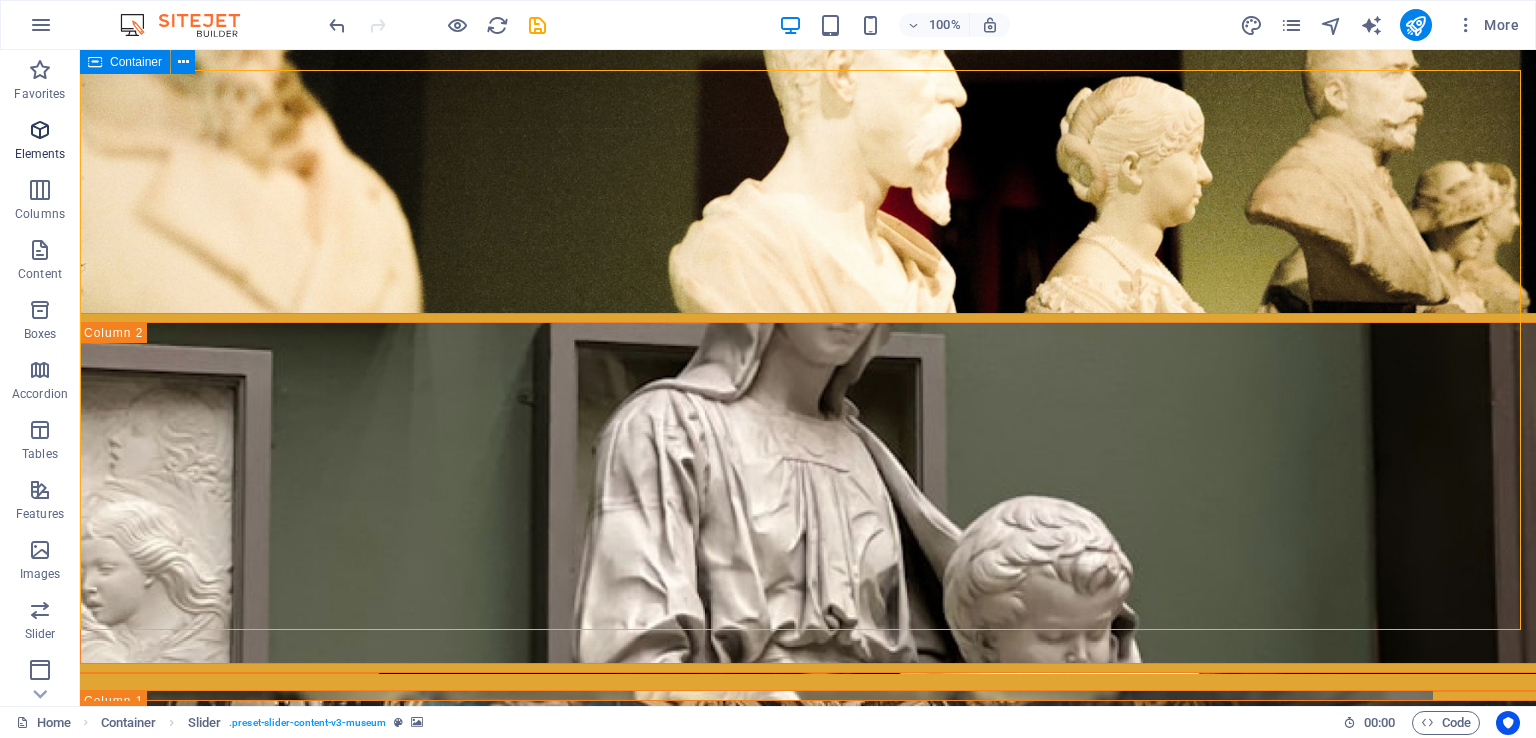 click on "Elements" at bounding box center [40, 154] 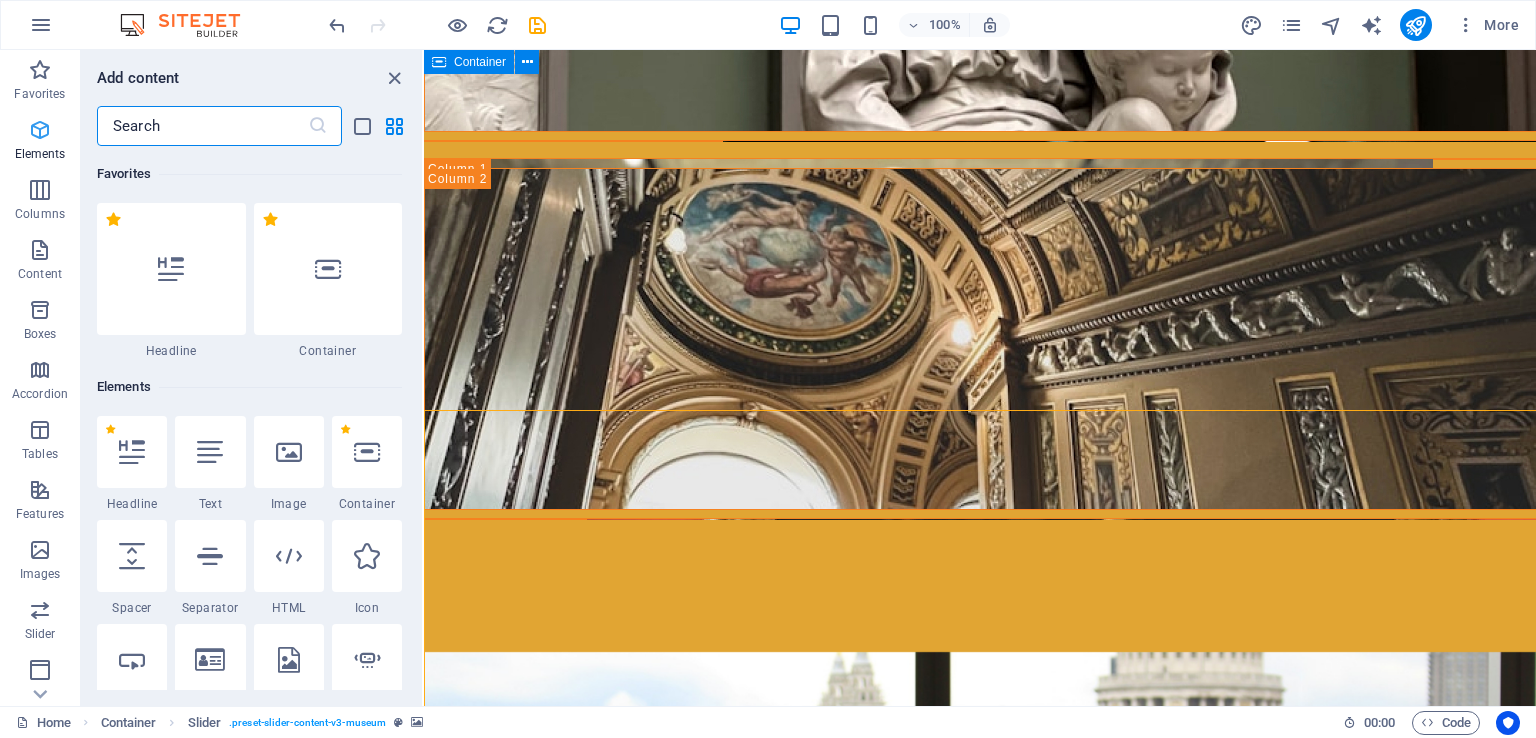 scroll, scrollTop: 3400, scrollLeft: 0, axis: vertical 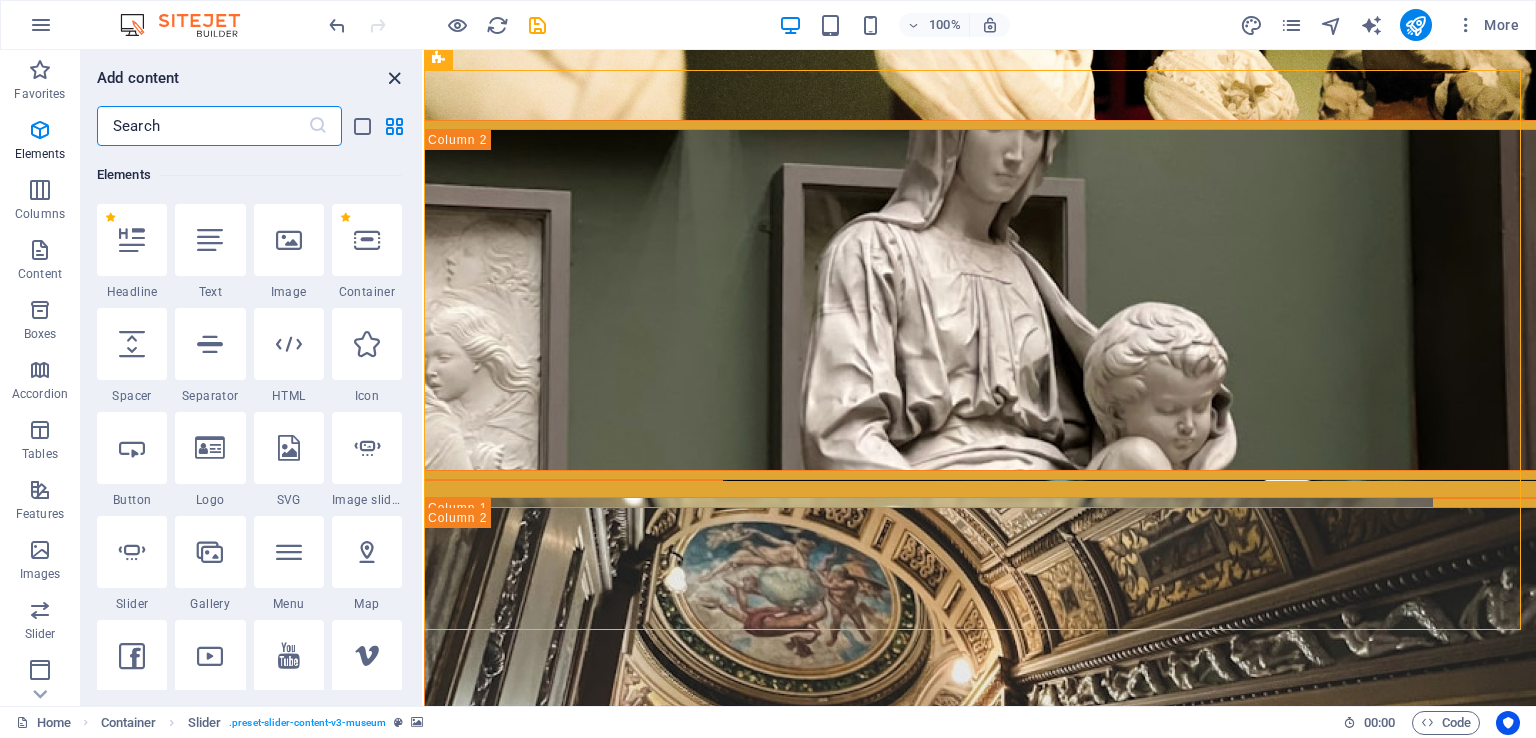 click at bounding box center [394, 78] 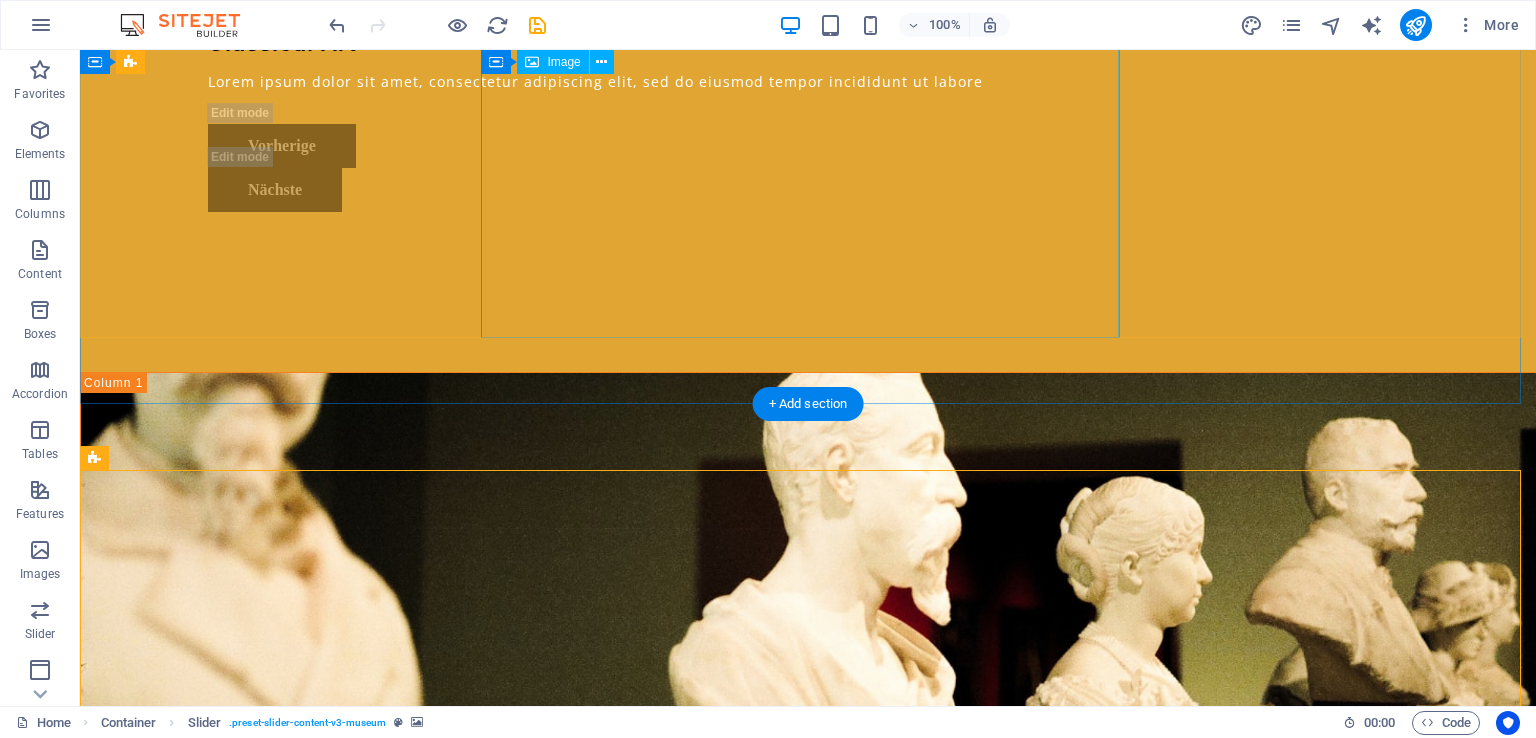 scroll, scrollTop: 2939, scrollLeft: 0, axis: vertical 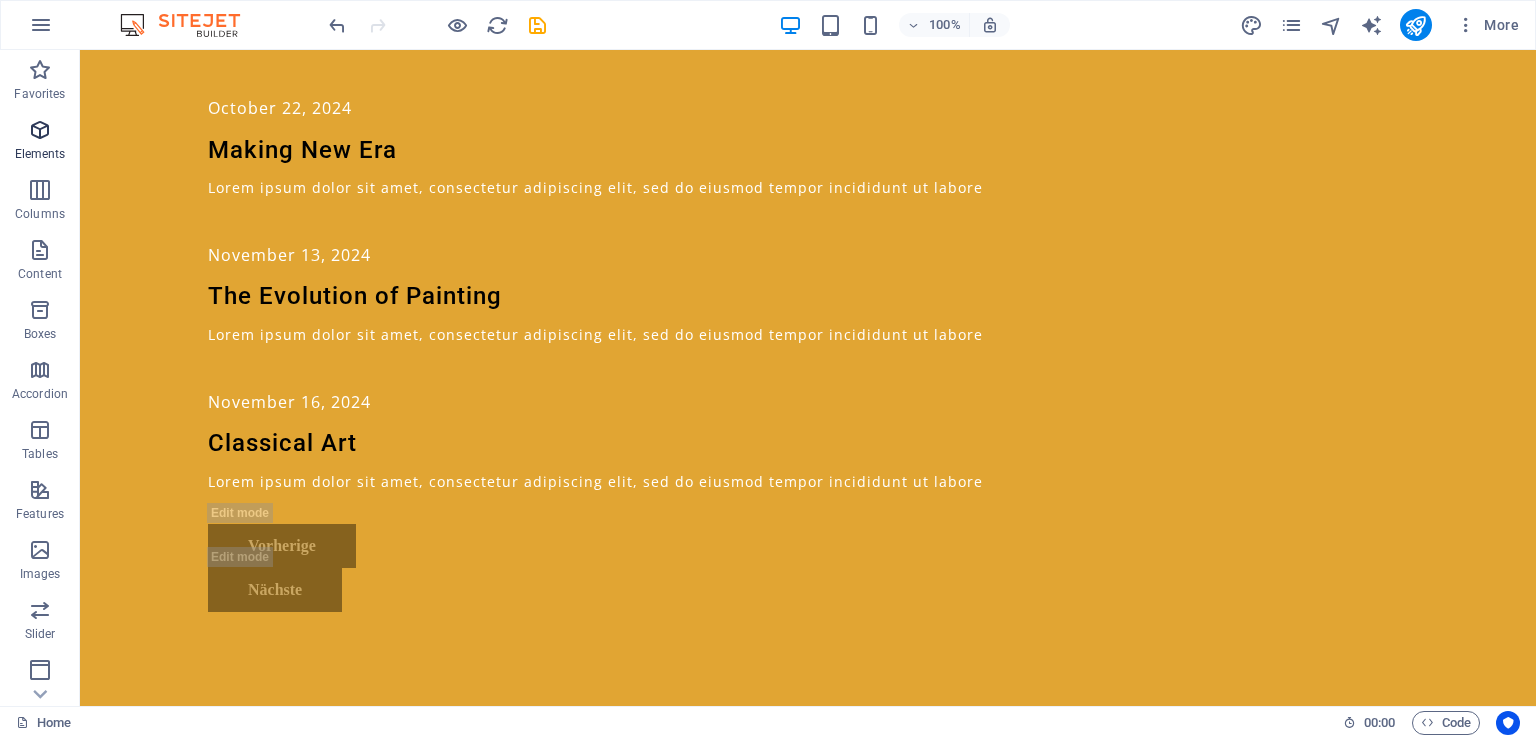 click at bounding box center [40, 130] 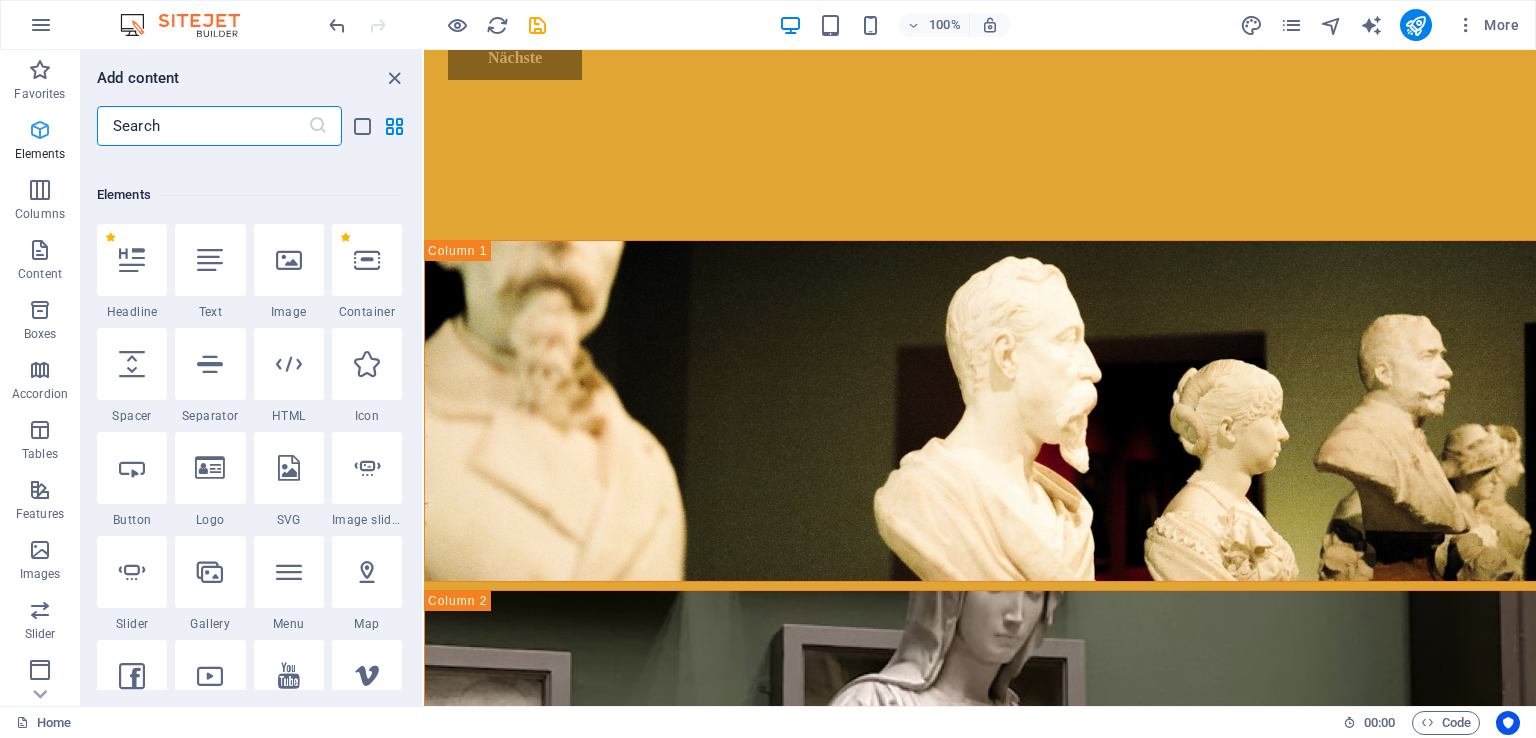 scroll, scrollTop: 212, scrollLeft: 0, axis: vertical 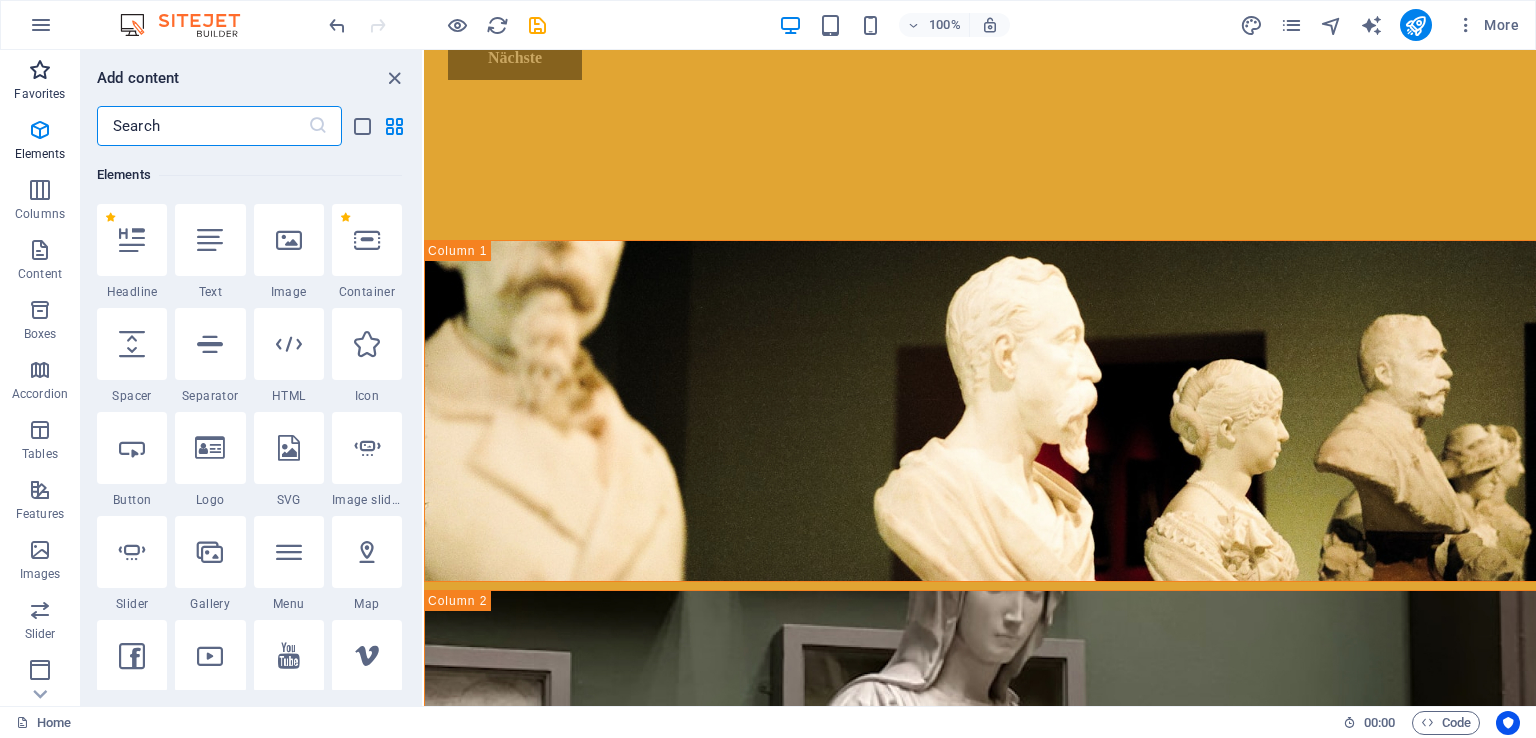 click on "Favorites" at bounding box center (40, 82) 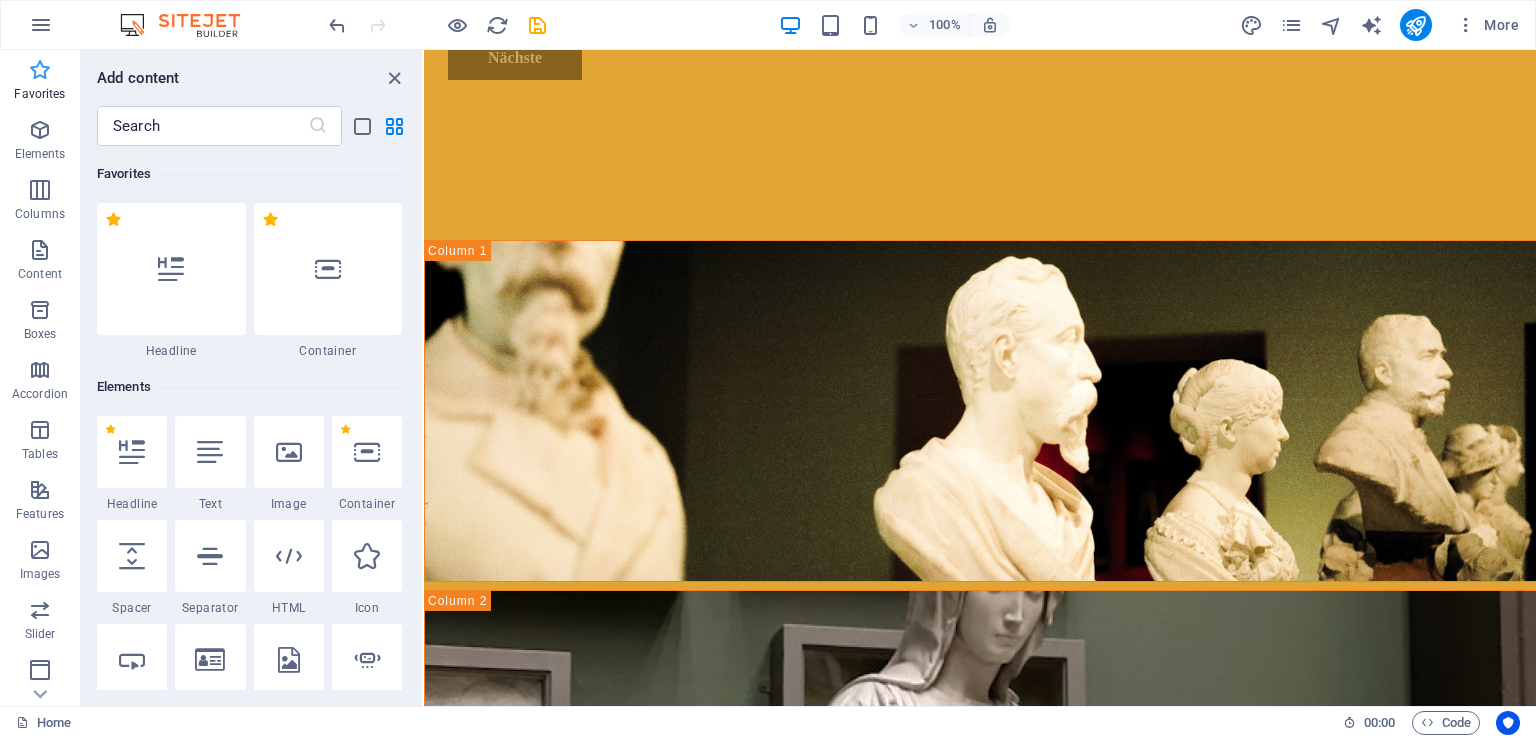 scroll, scrollTop: 0, scrollLeft: 0, axis: both 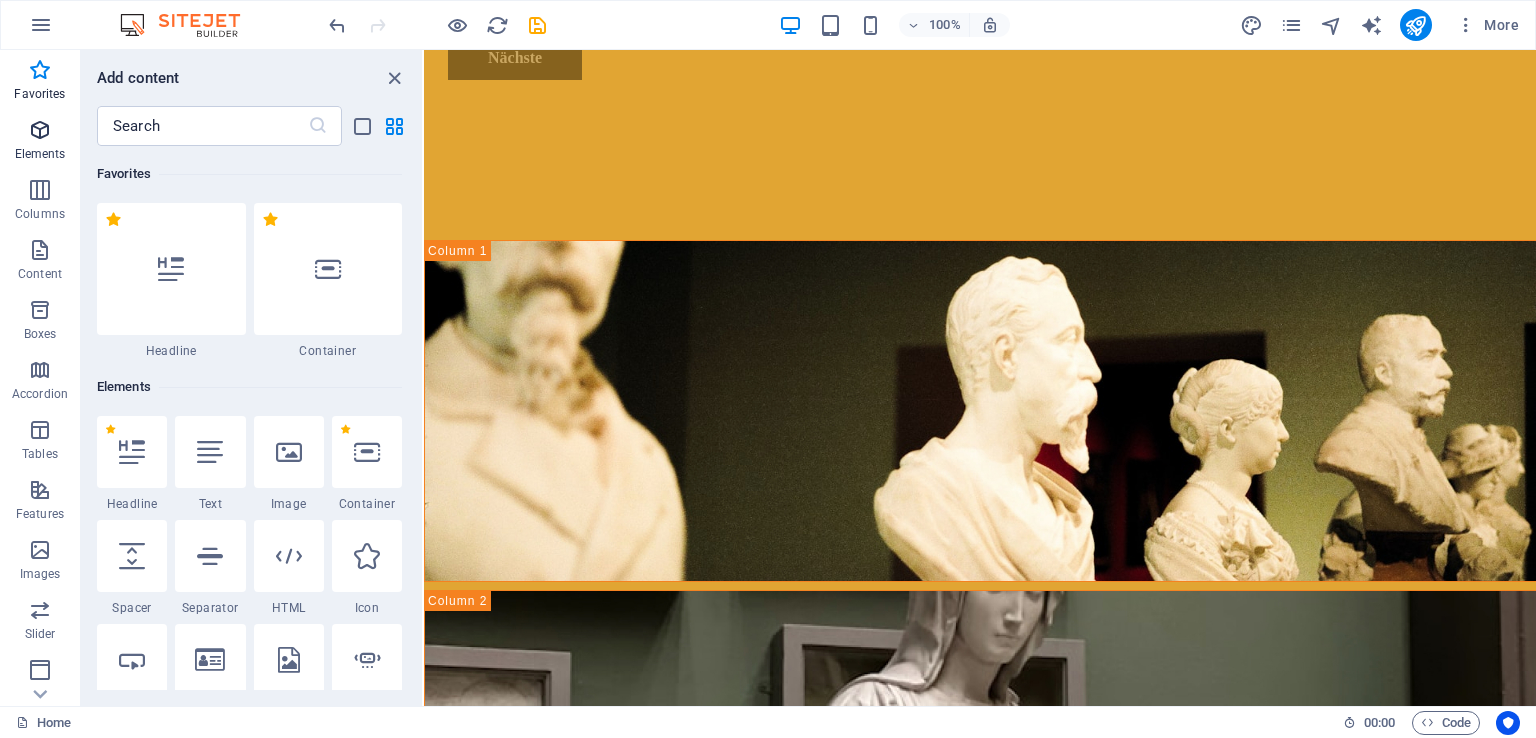 click on "Elements" at bounding box center (40, 154) 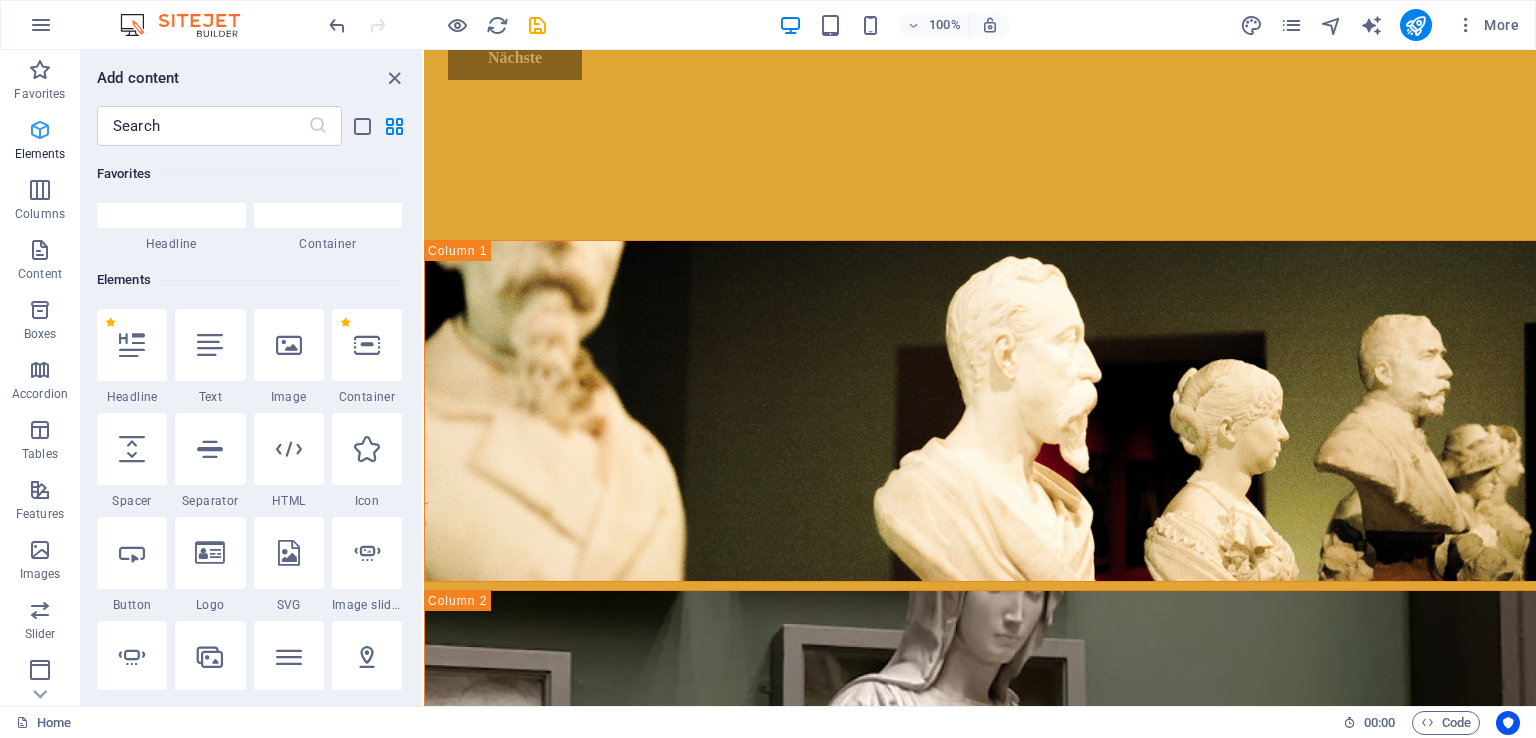 scroll, scrollTop: 212, scrollLeft: 0, axis: vertical 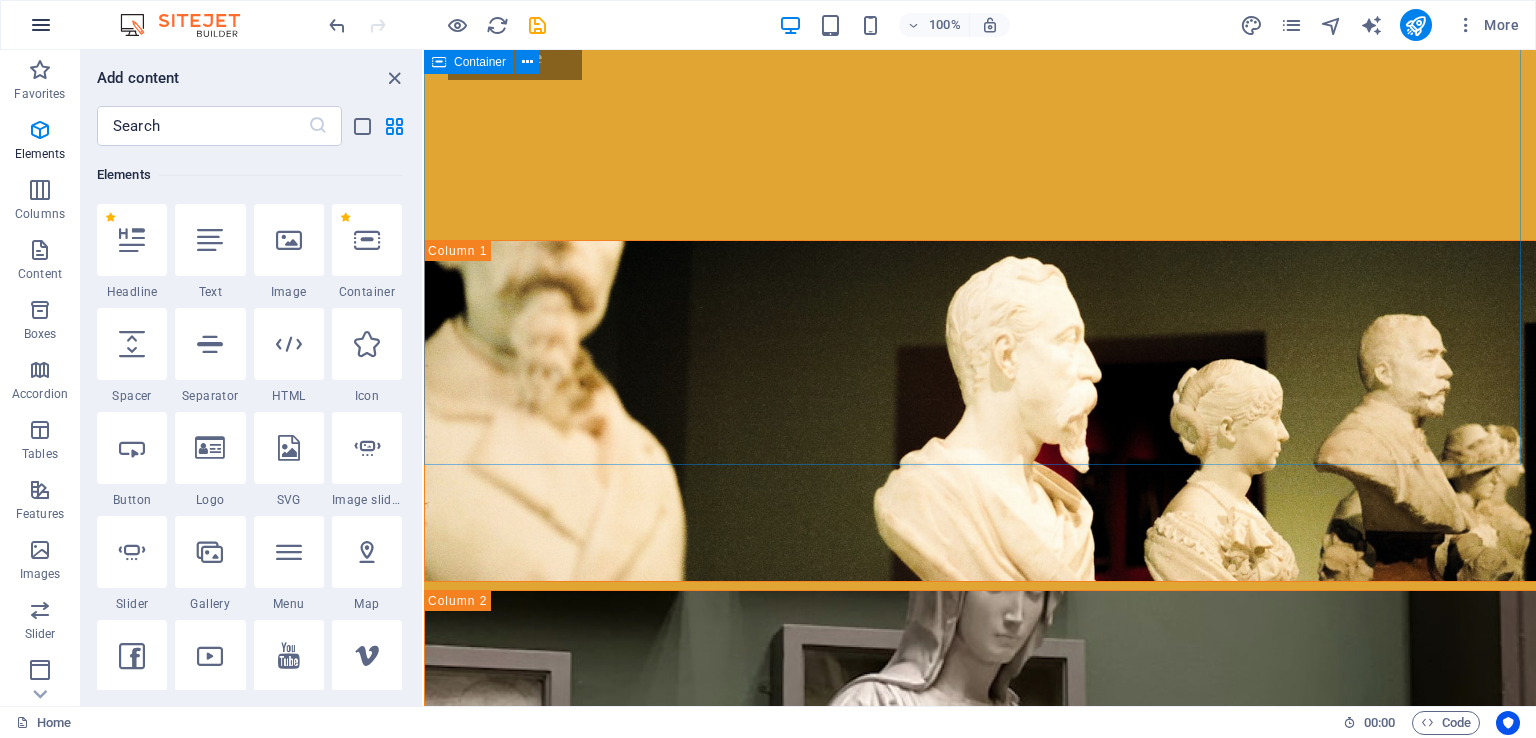 click at bounding box center [41, 25] 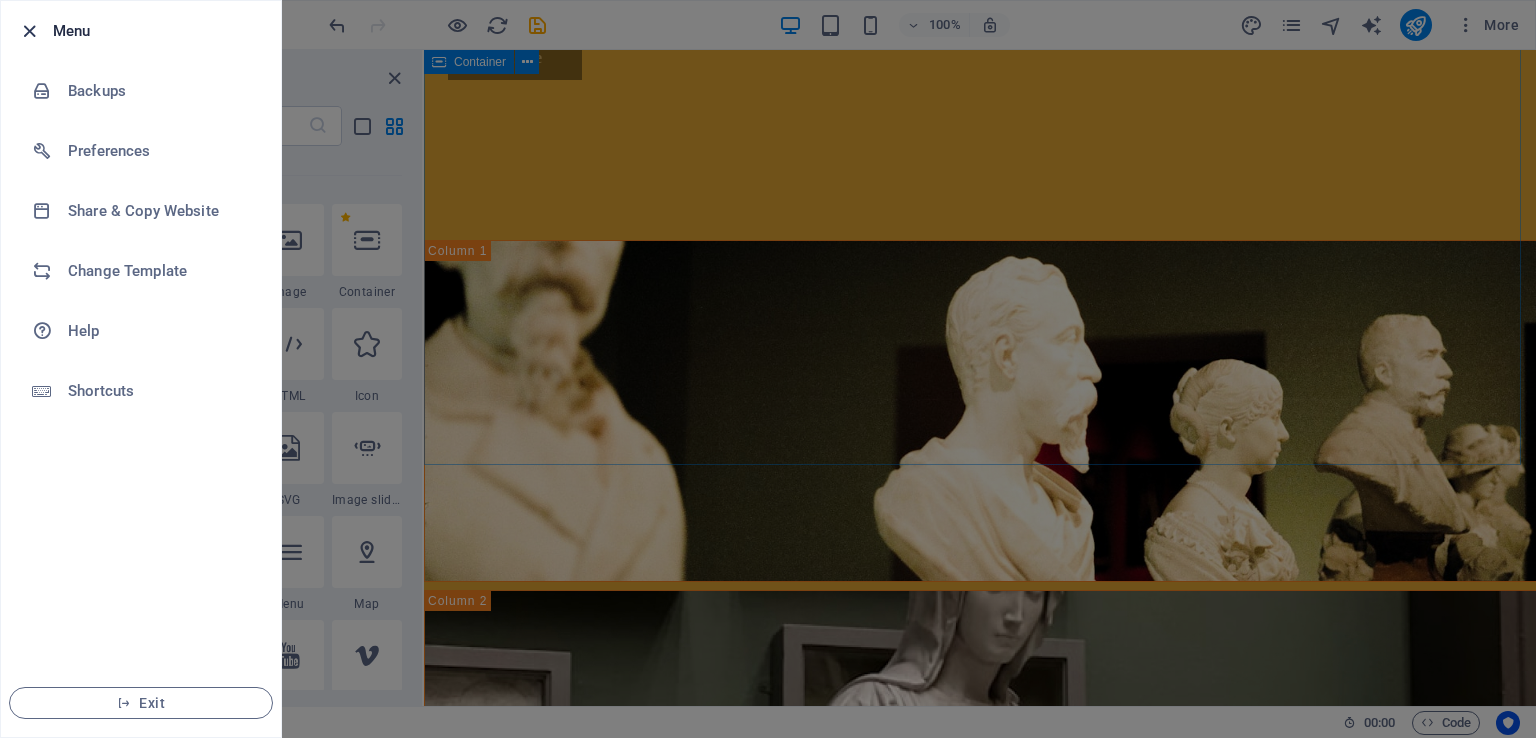 click at bounding box center [29, 31] 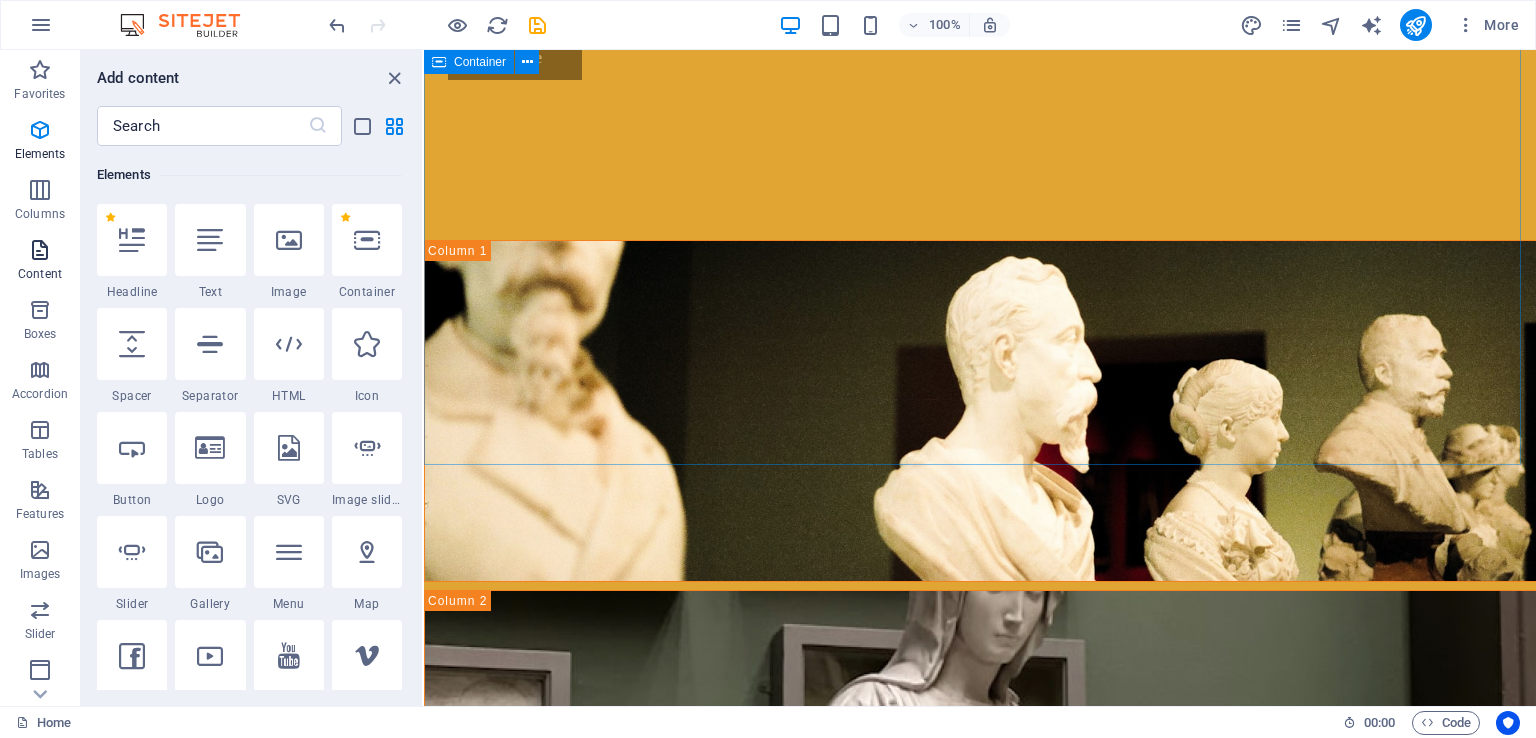 click at bounding box center [40, 250] 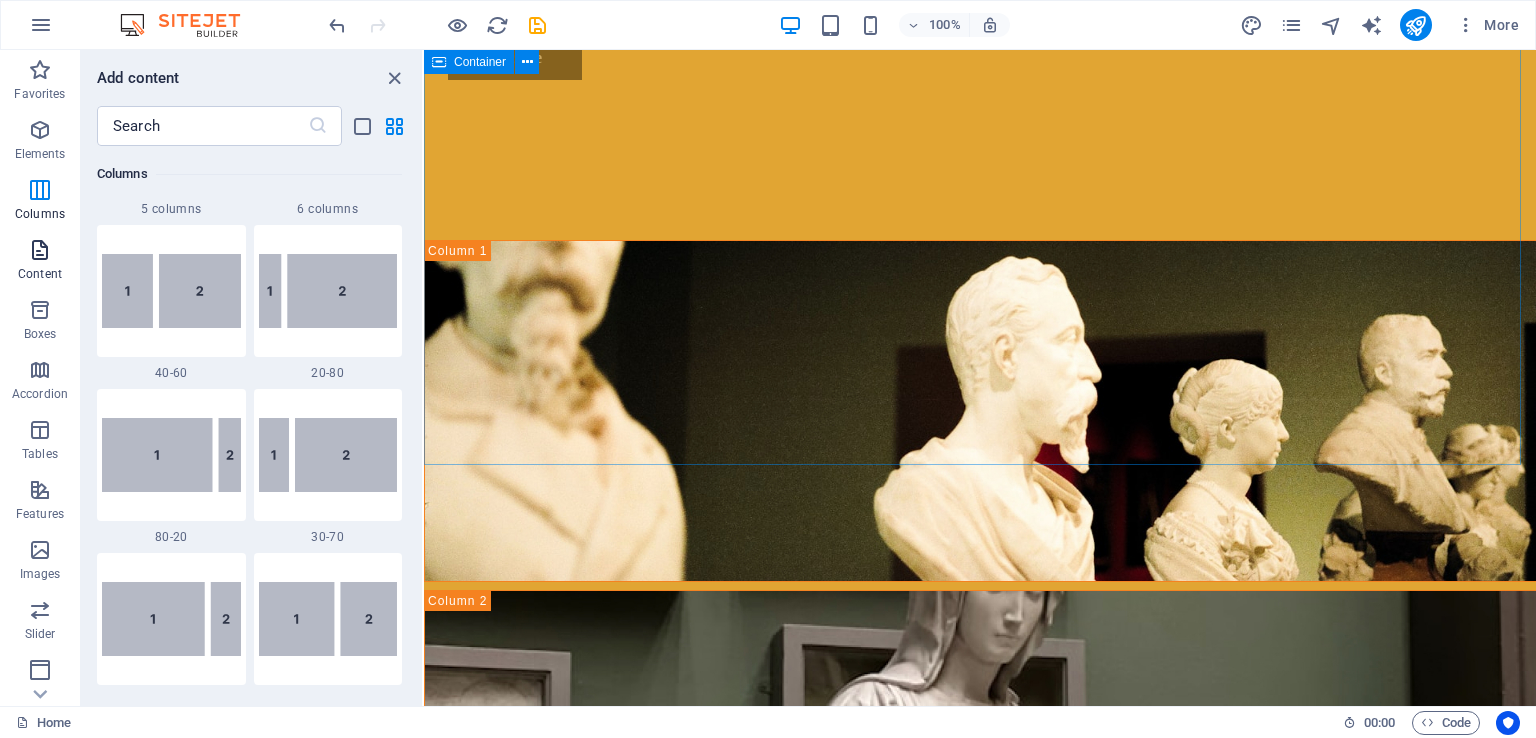 scroll, scrollTop: 3499, scrollLeft: 0, axis: vertical 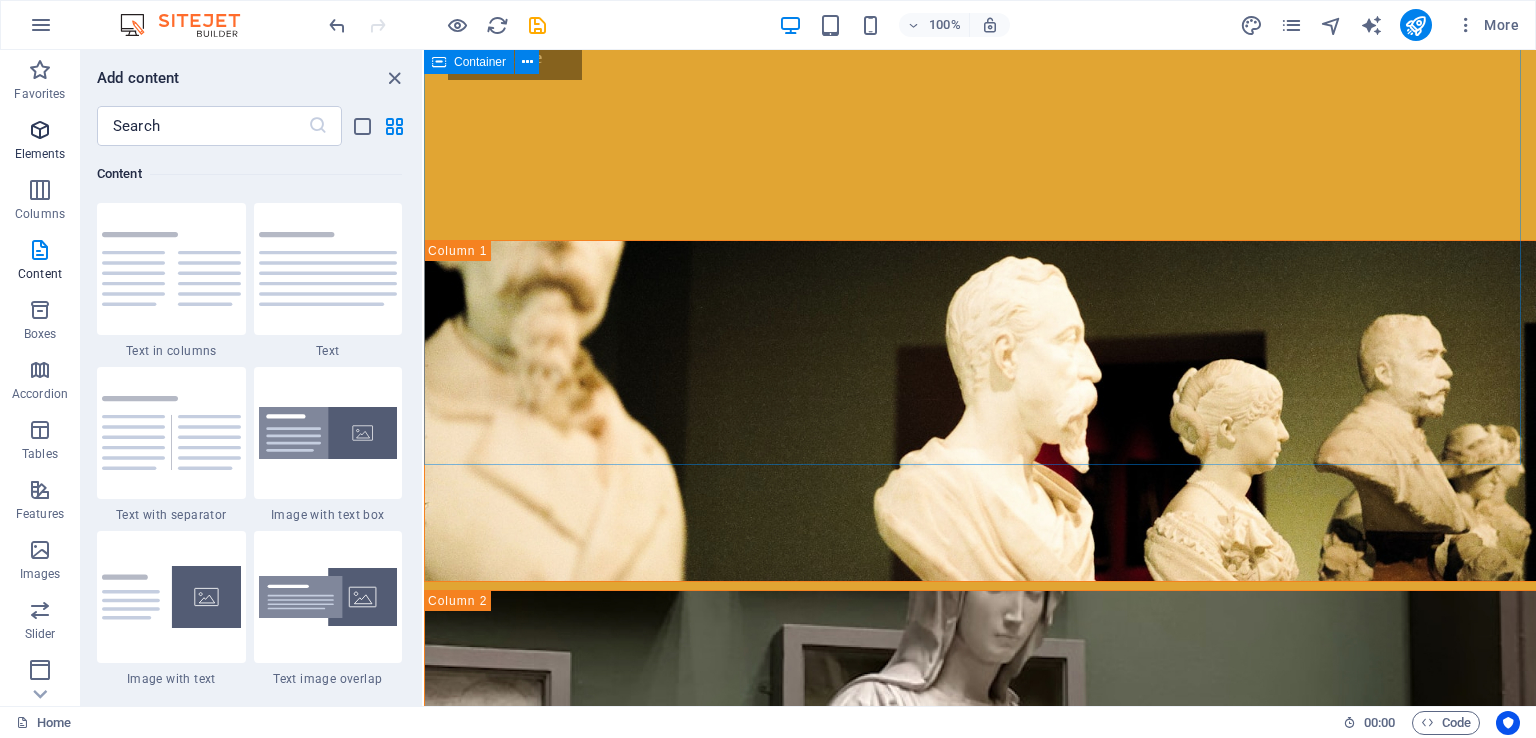 click at bounding box center [40, 130] 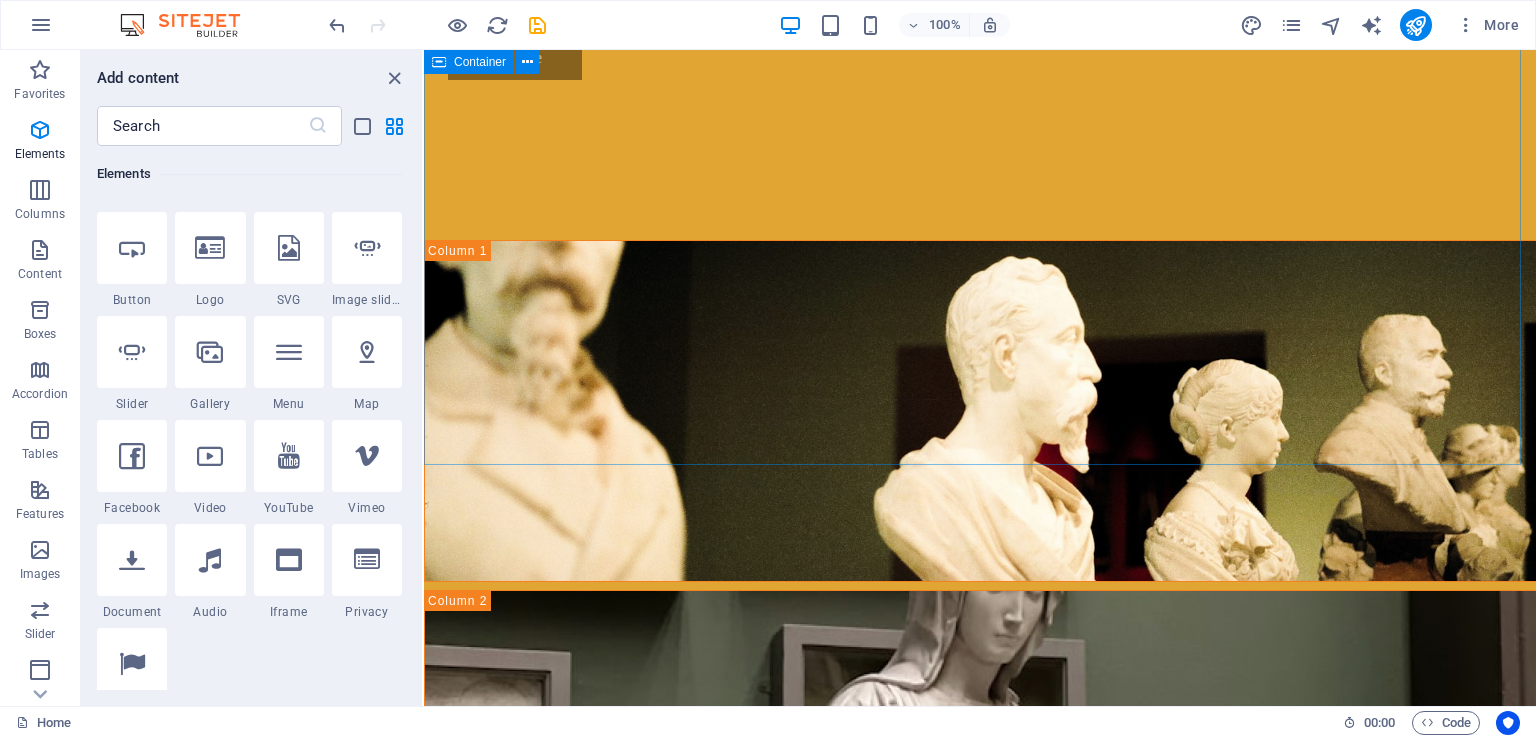 scroll, scrollTop: 212, scrollLeft: 0, axis: vertical 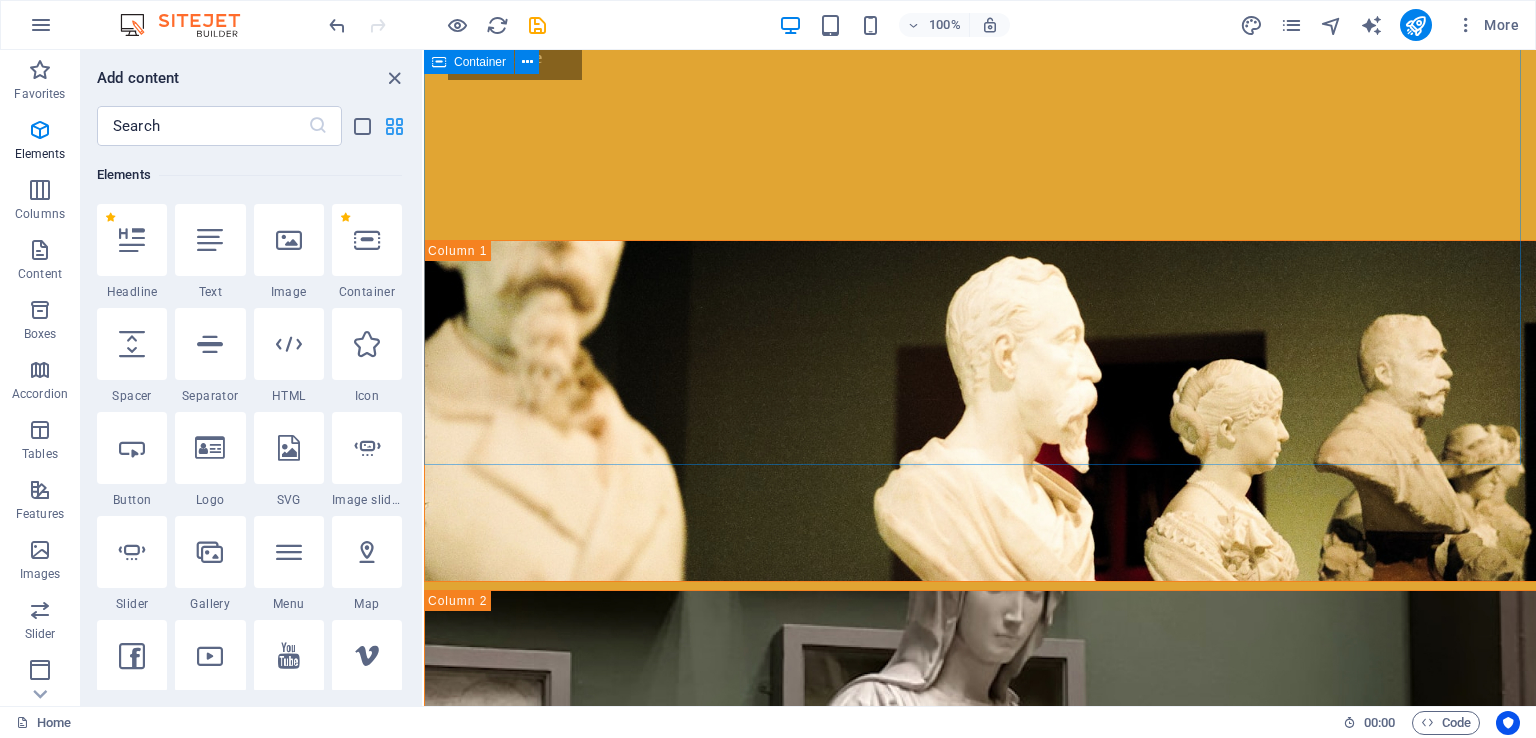 click at bounding box center [394, 126] 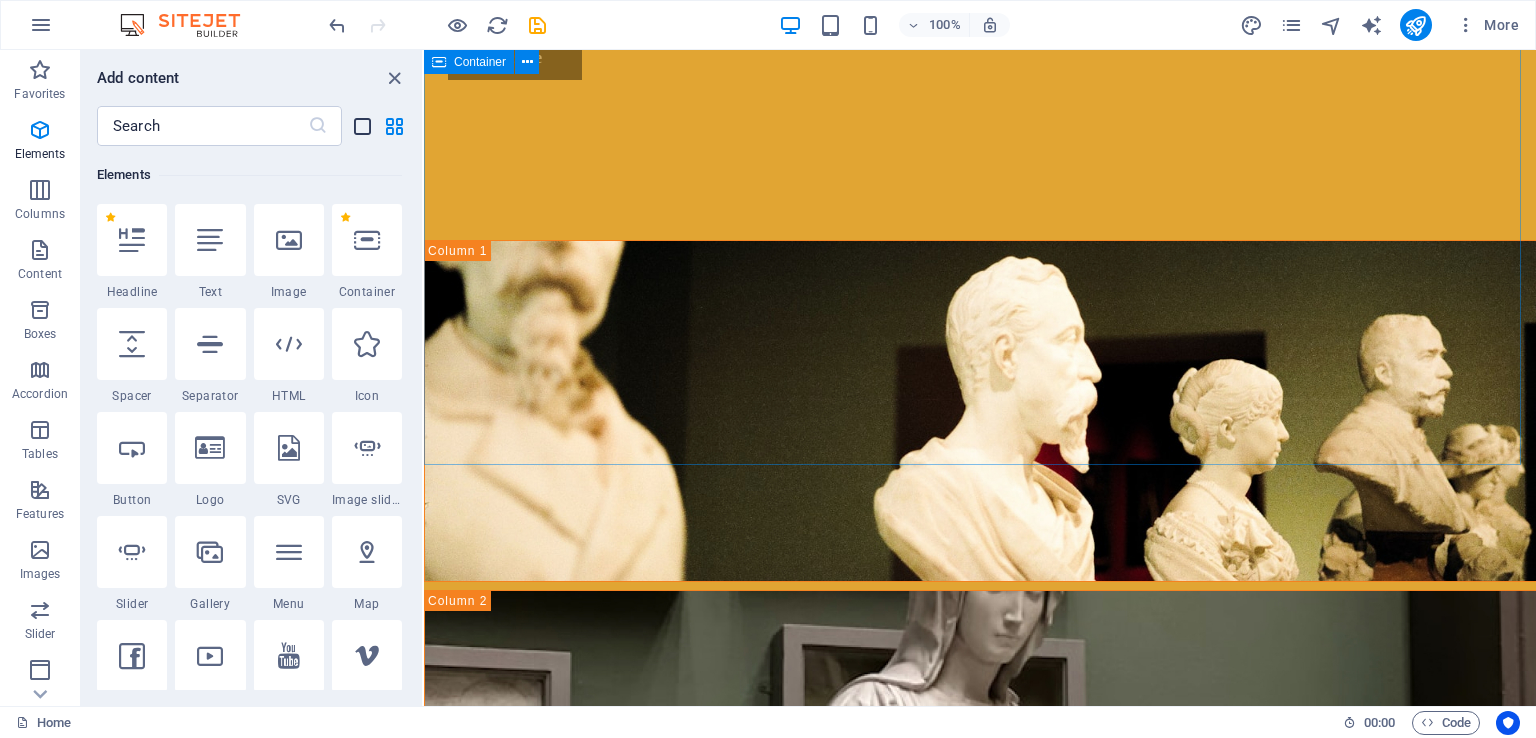click at bounding box center (362, 126) 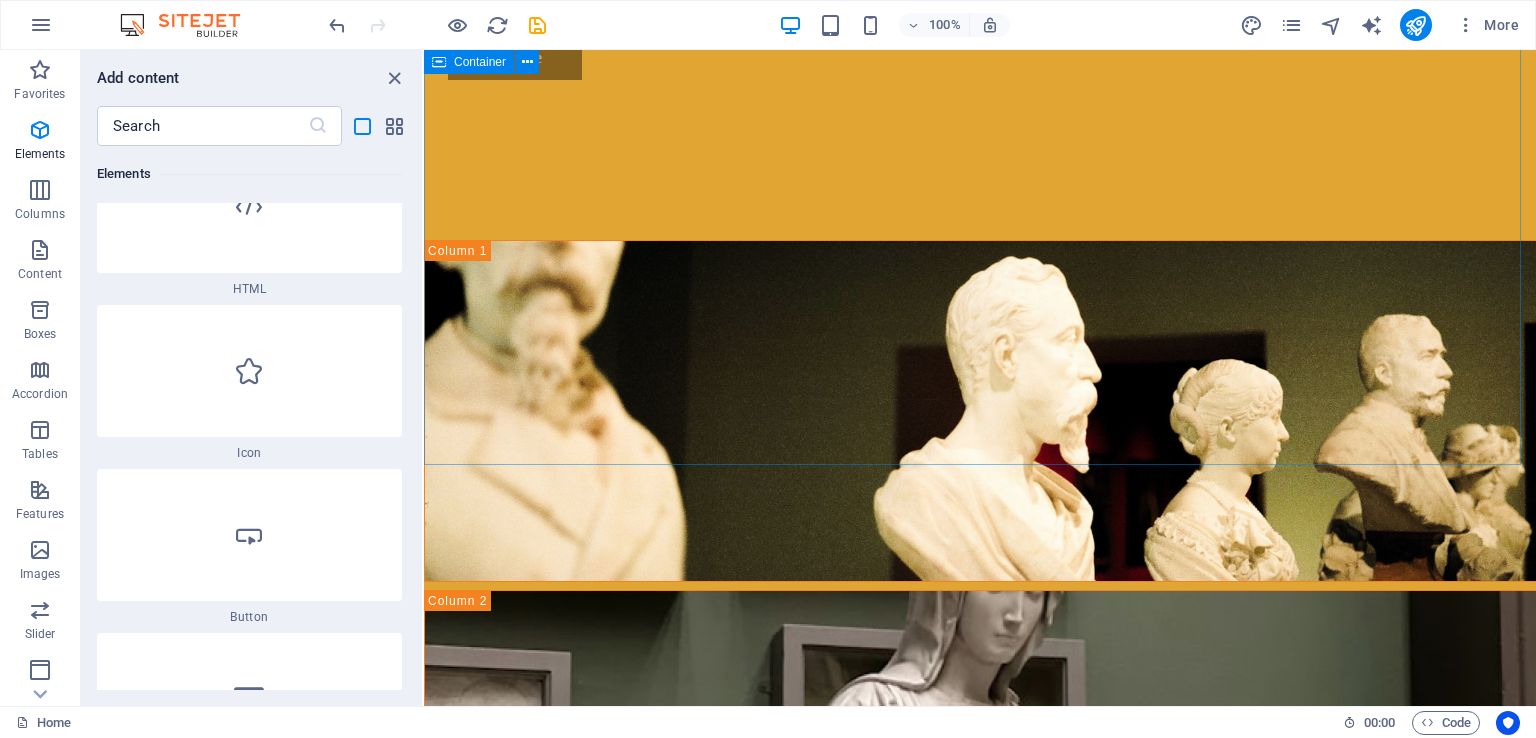 scroll, scrollTop: 1212, scrollLeft: 0, axis: vertical 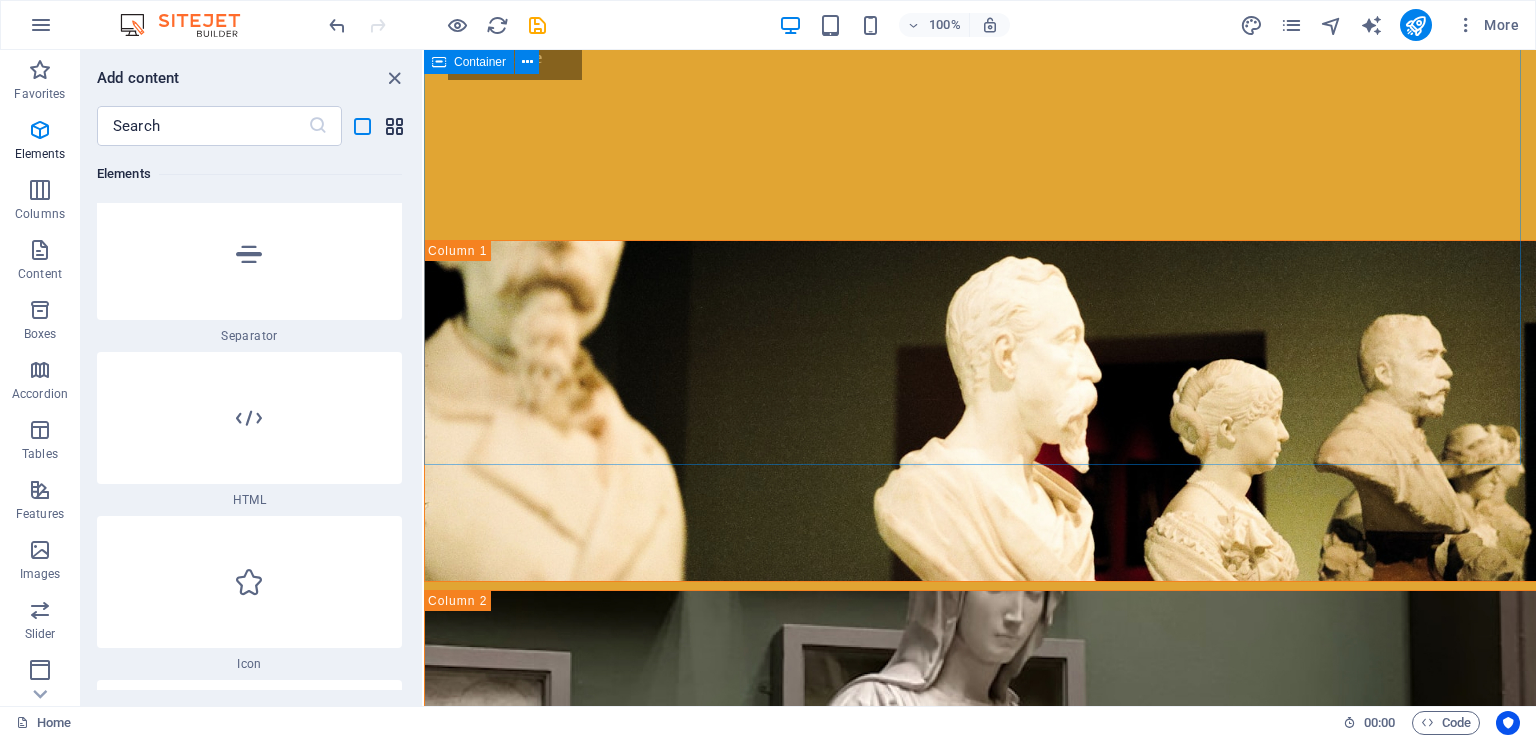 click at bounding box center [394, 126] 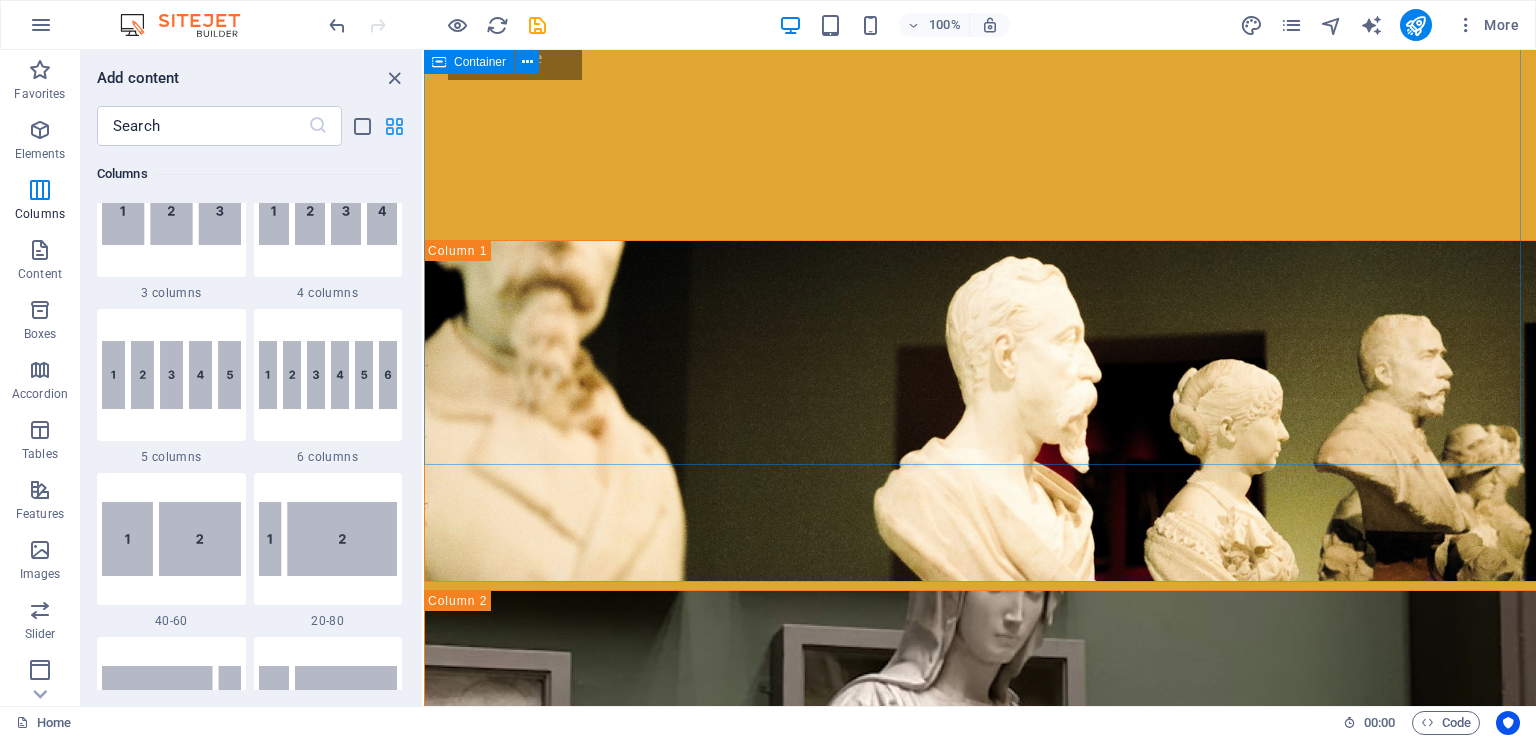 click at bounding box center [394, 126] 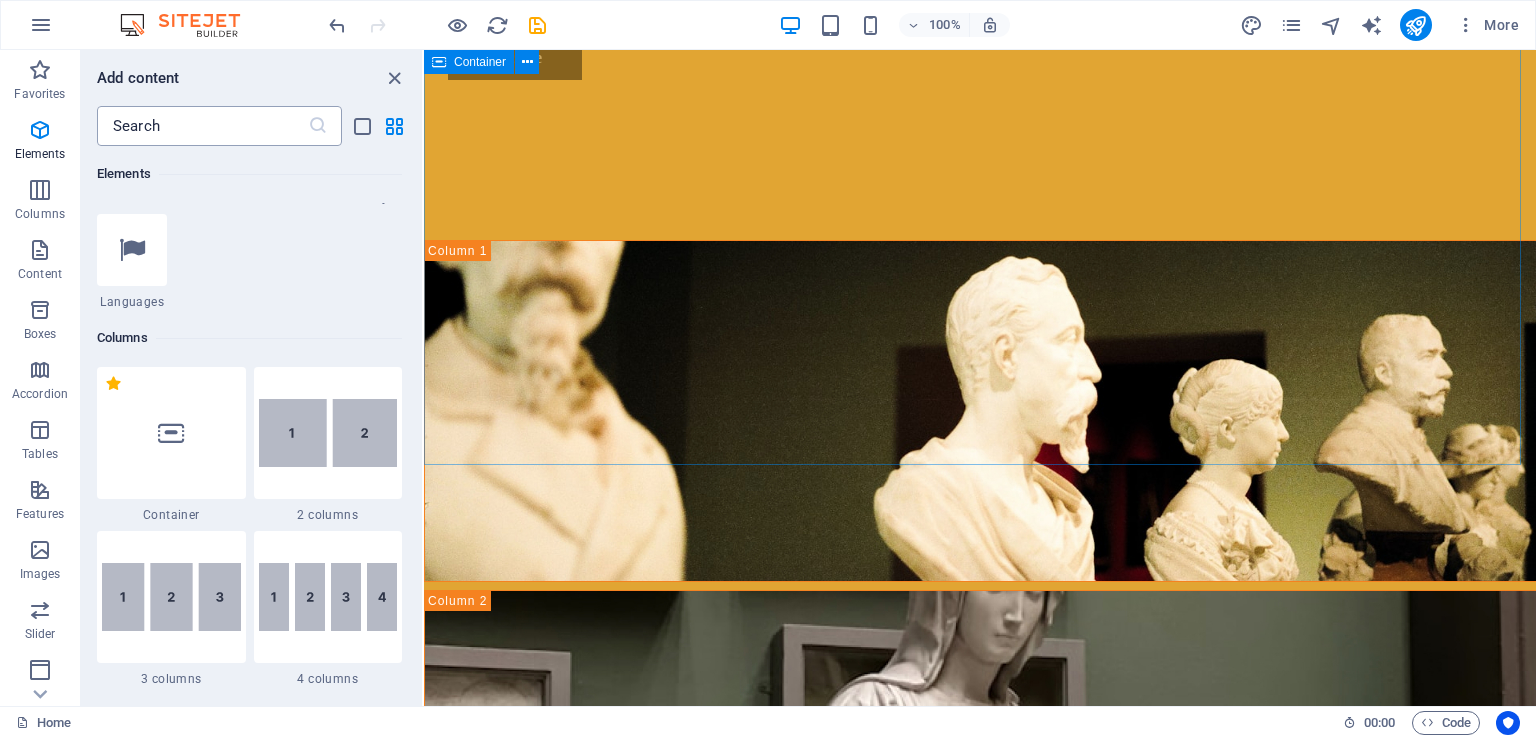 scroll, scrollTop: 812, scrollLeft: 0, axis: vertical 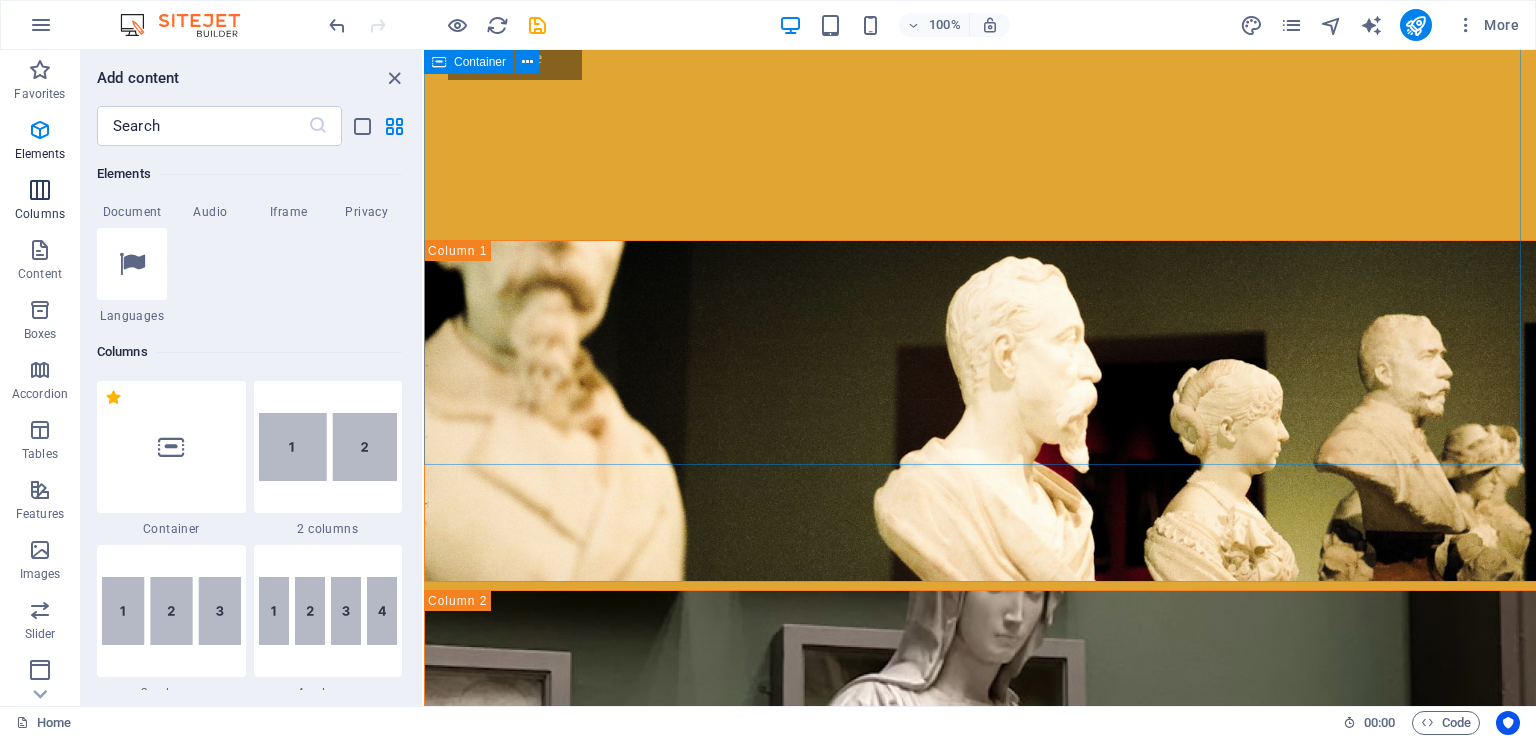 click at bounding box center (40, 190) 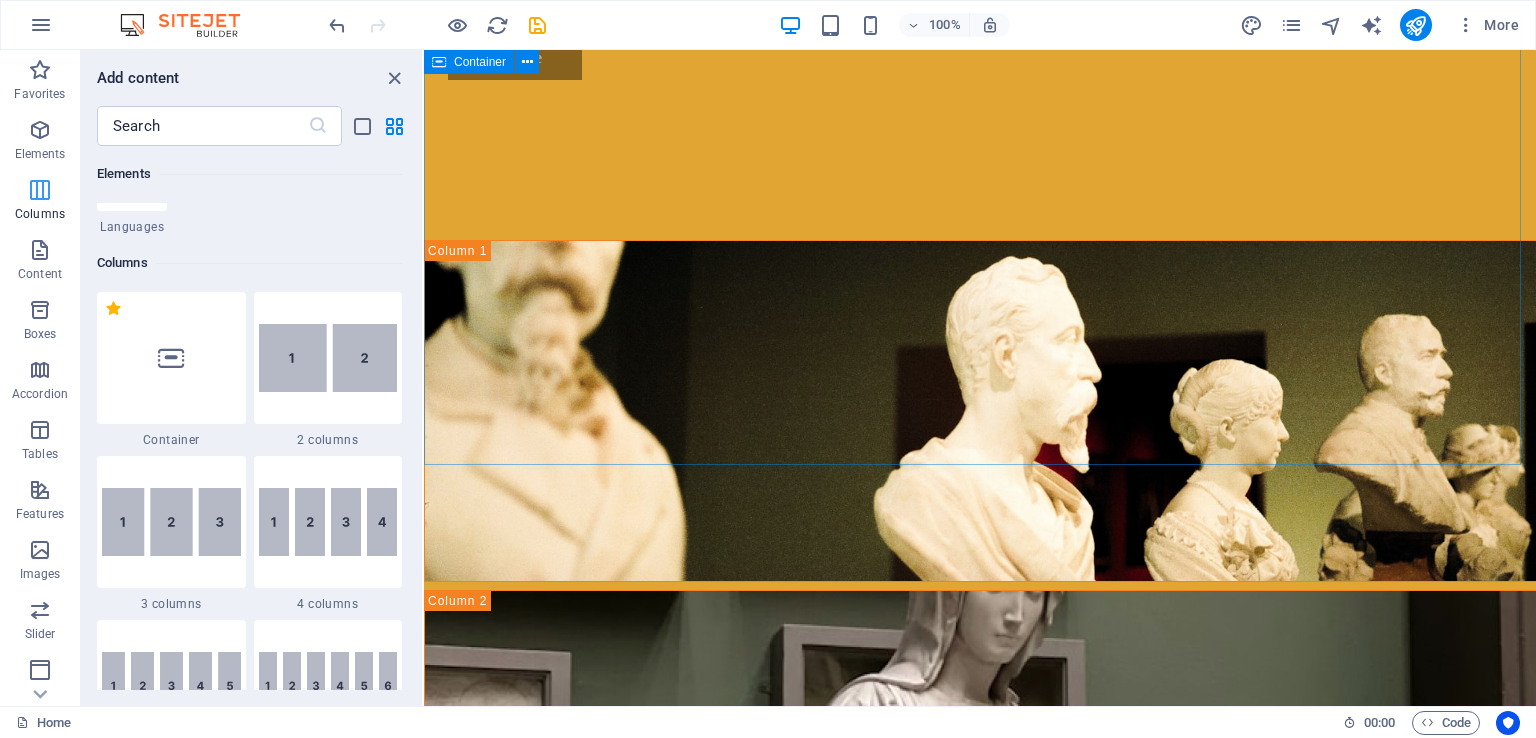 scroll, scrollTop: 989, scrollLeft: 0, axis: vertical 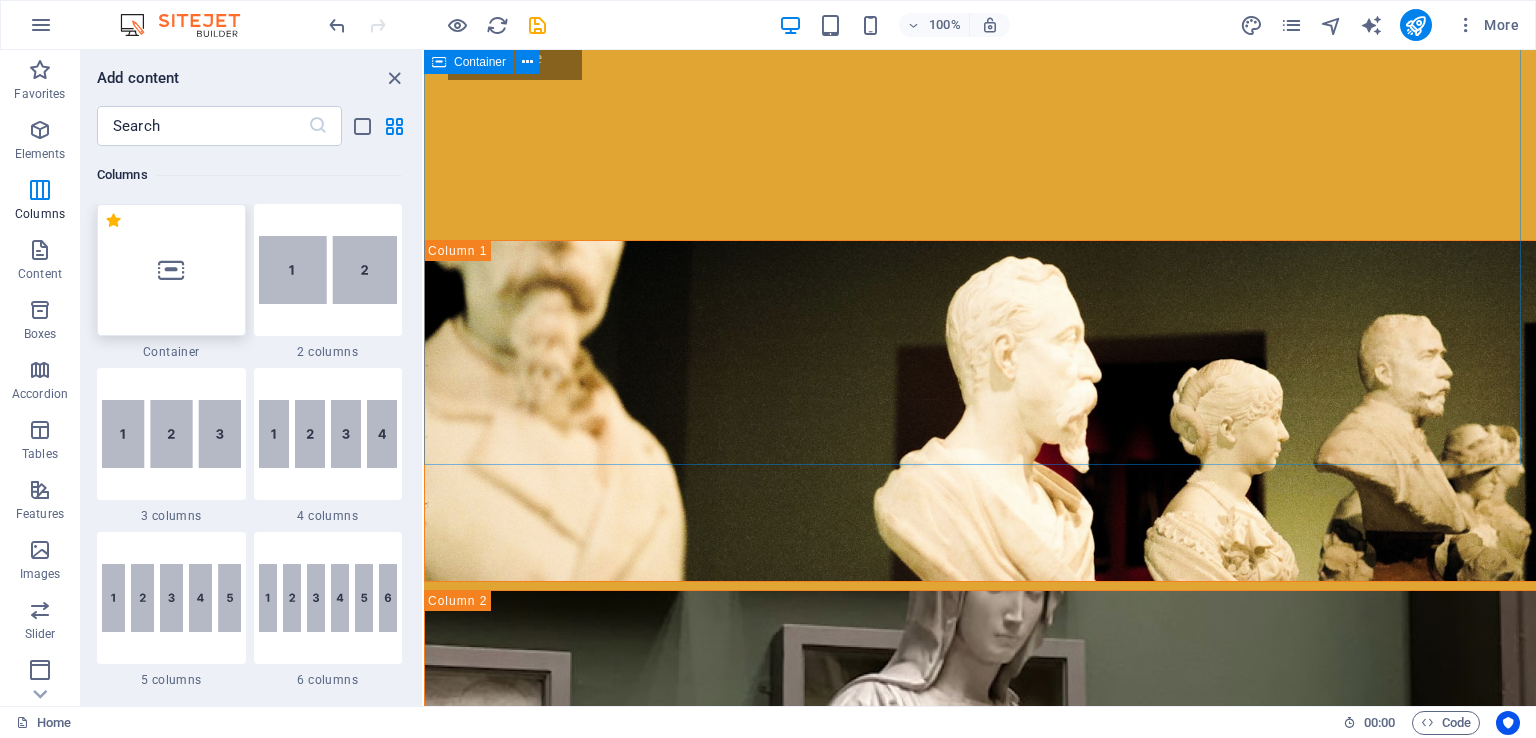 click at bounding box center [171, 270] 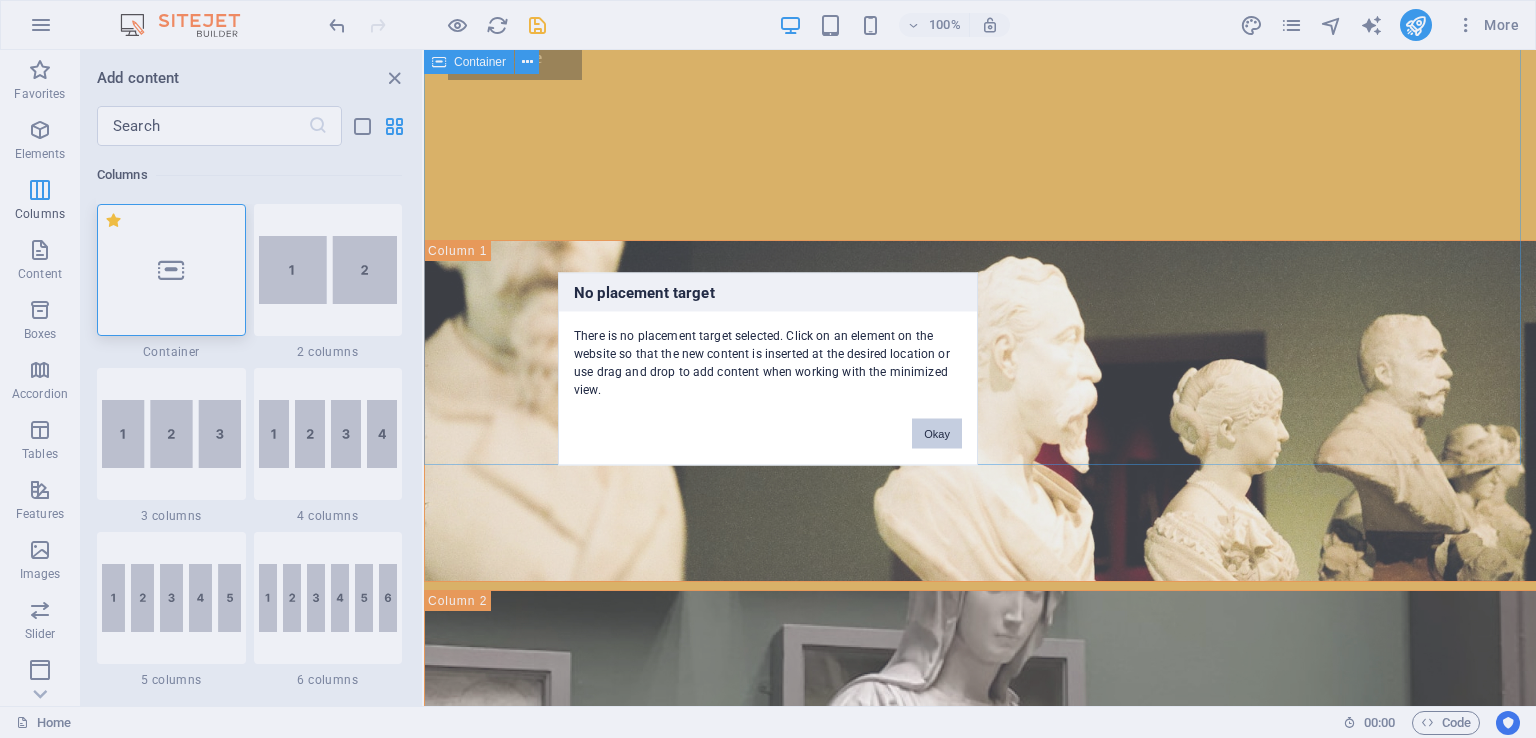 click on "Okay" at bounding box center (937, 434) 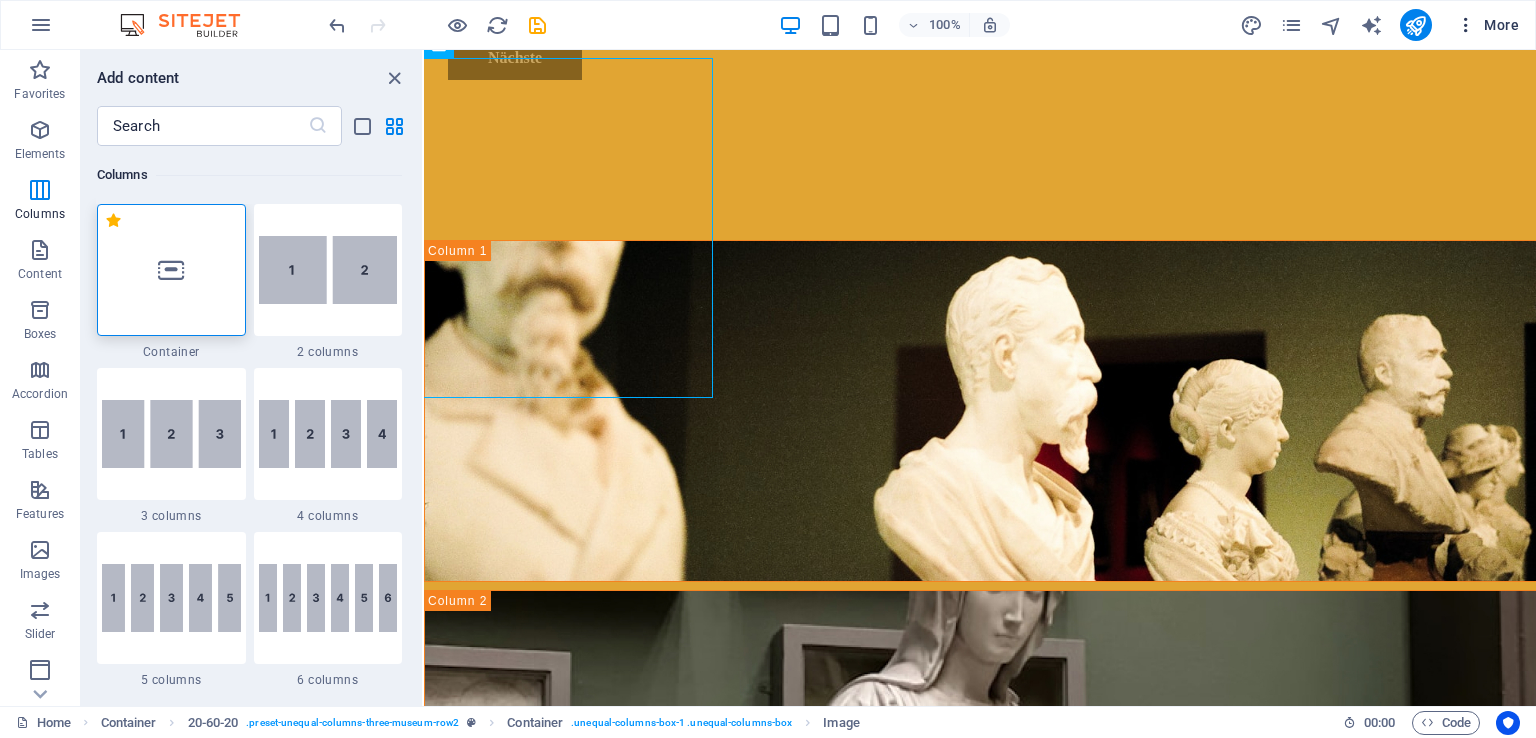 click at bounding box center (1466, 25) 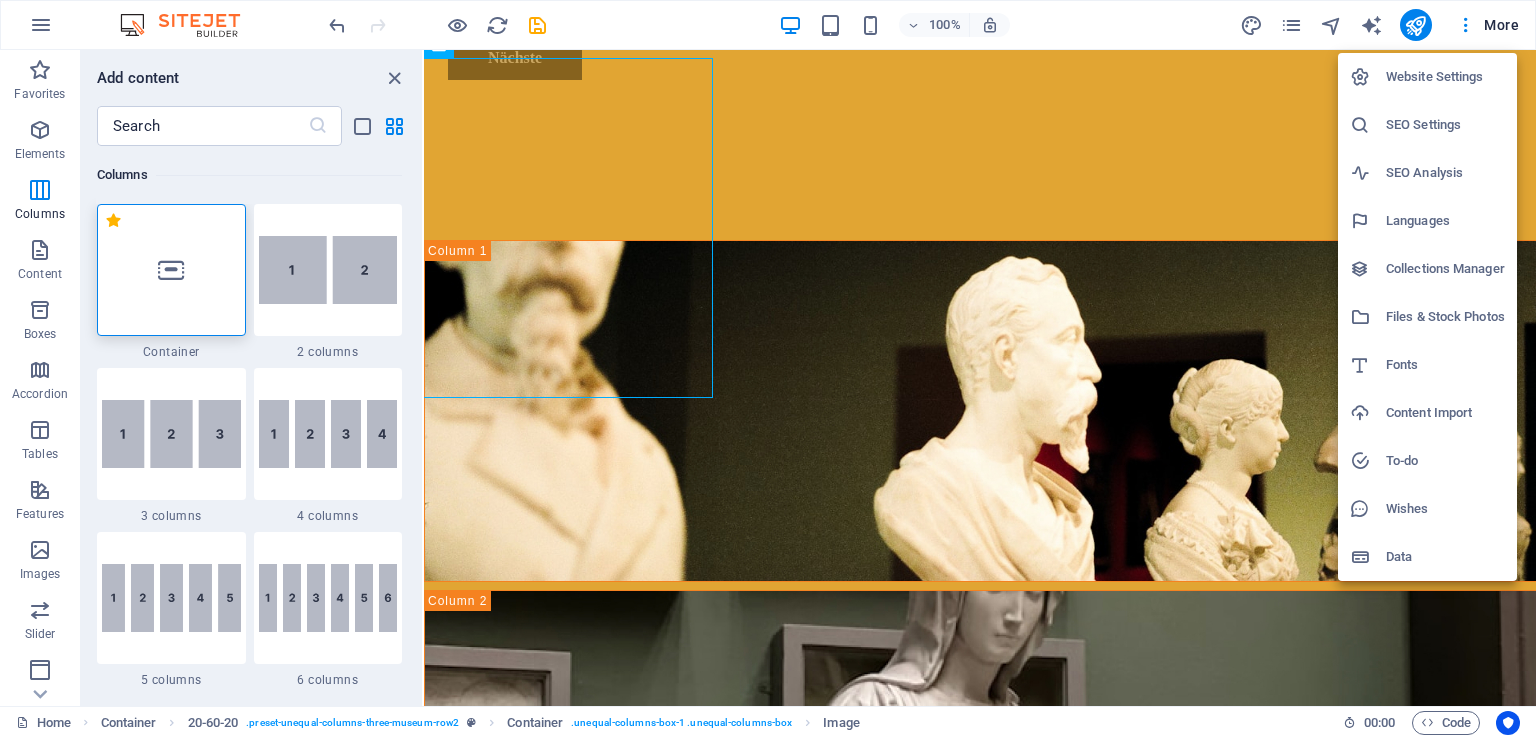 click on "Website Settings" at bounding box center (1445, 77) 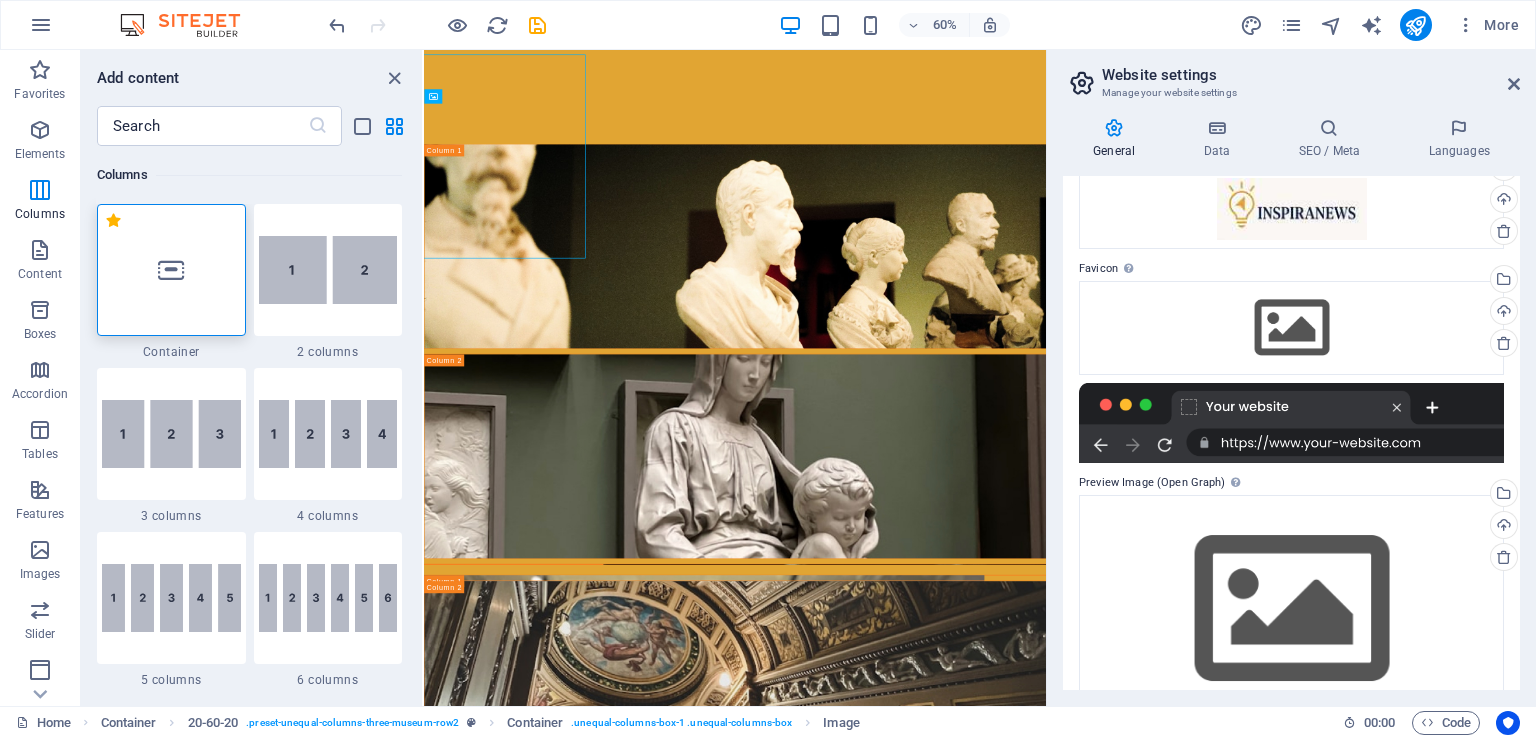 scroll, scrollTop: 153, scrollLeft: 0, axis: vertical 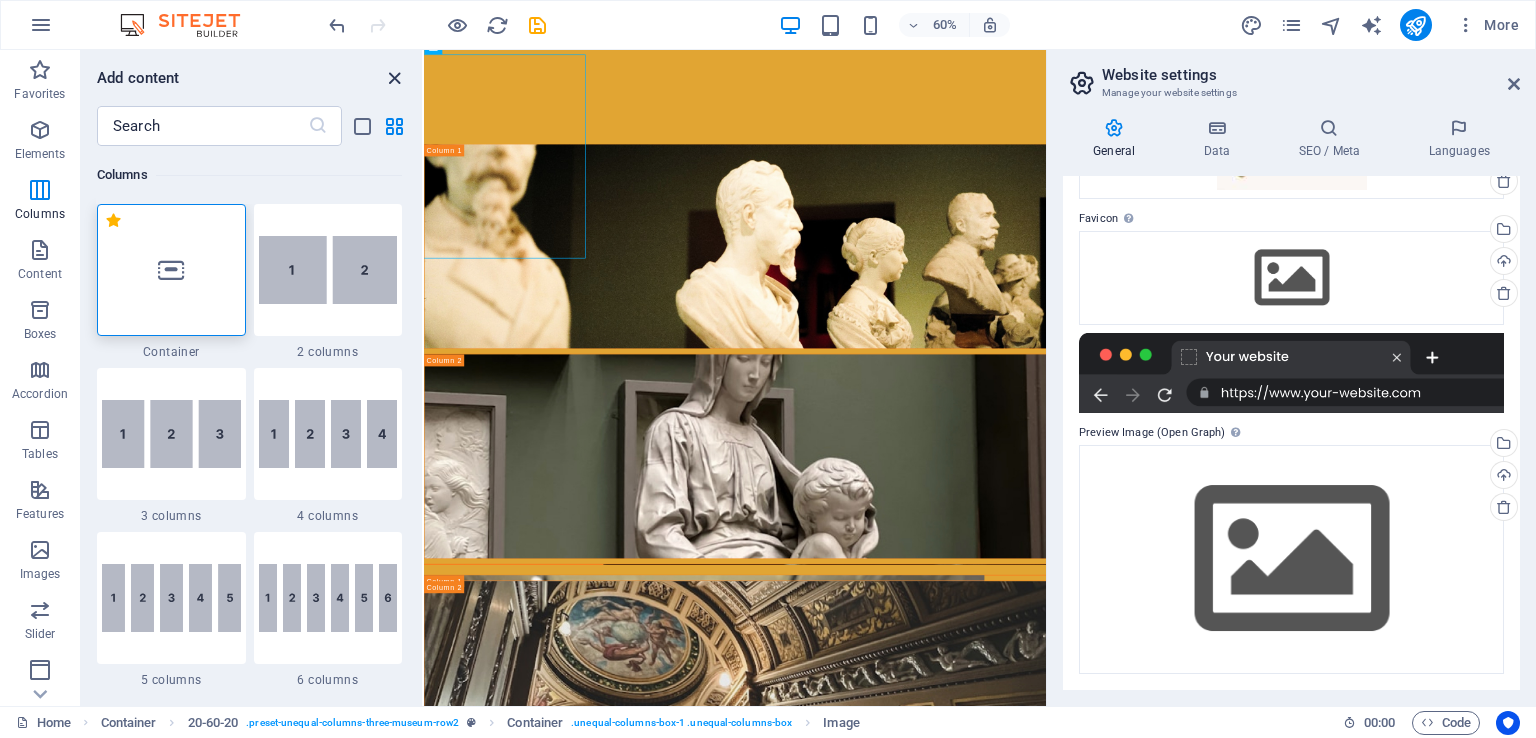 click at bounding box center (394, 78) 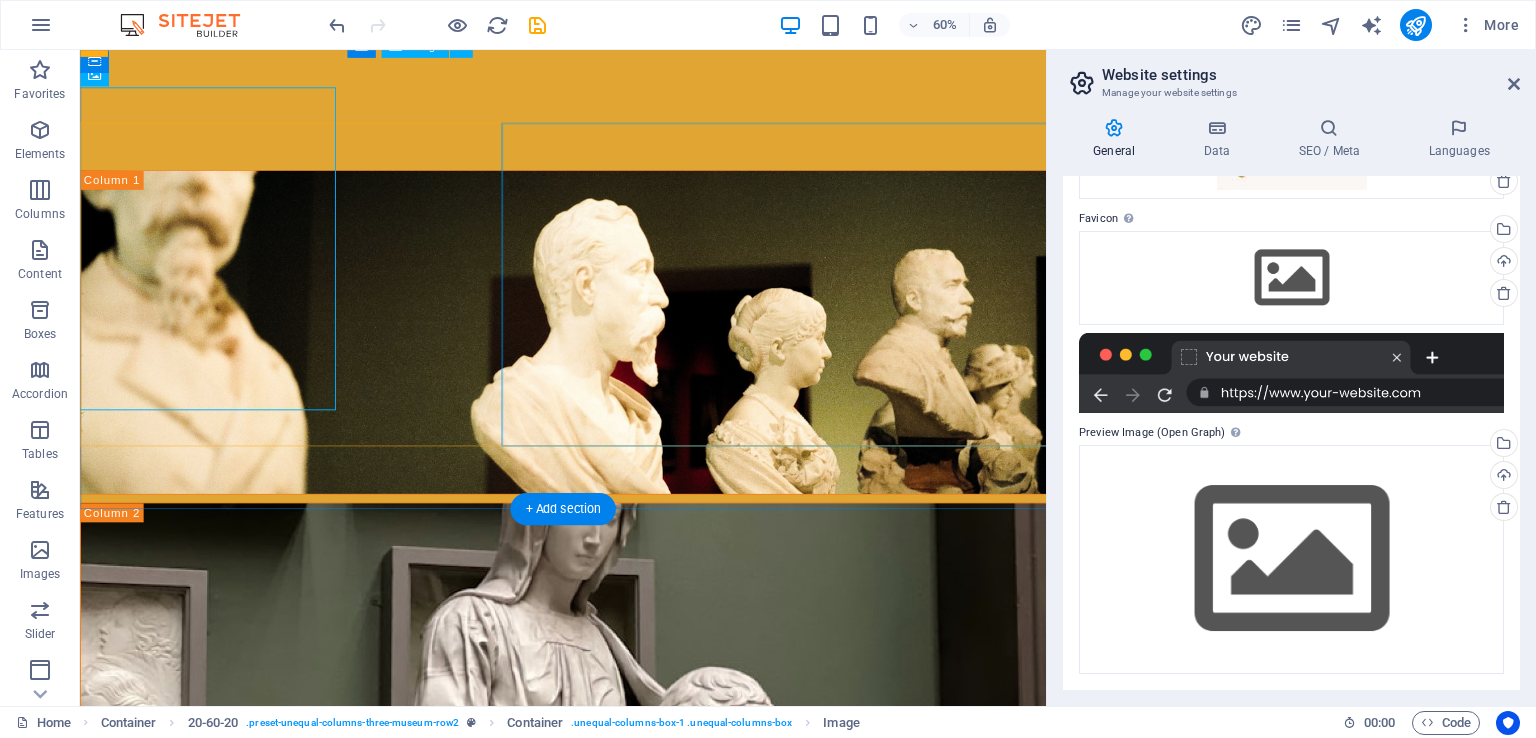scroll, scrollTop: 2825, scrollLeft: 0, axis: vertical 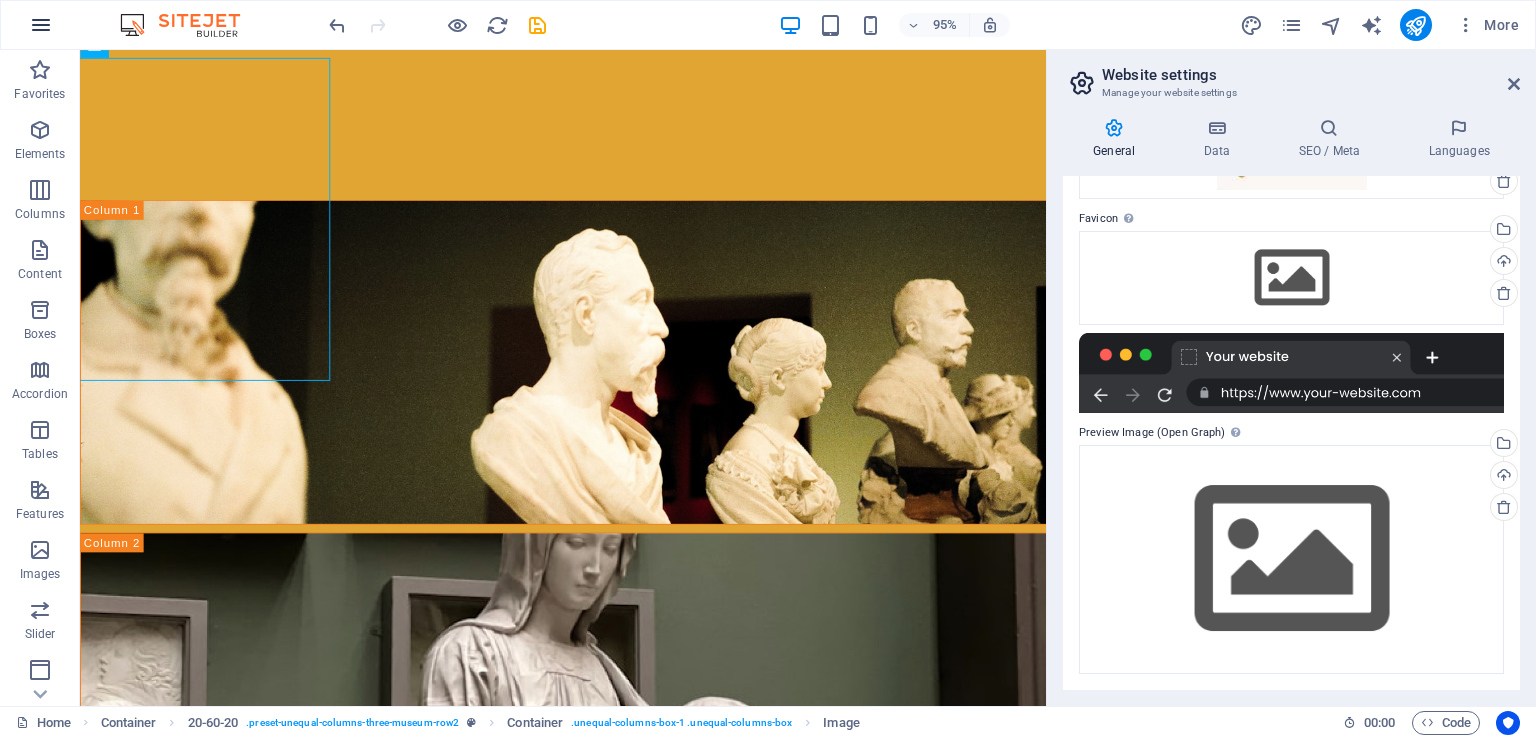 click at bounding box center [41, 25] 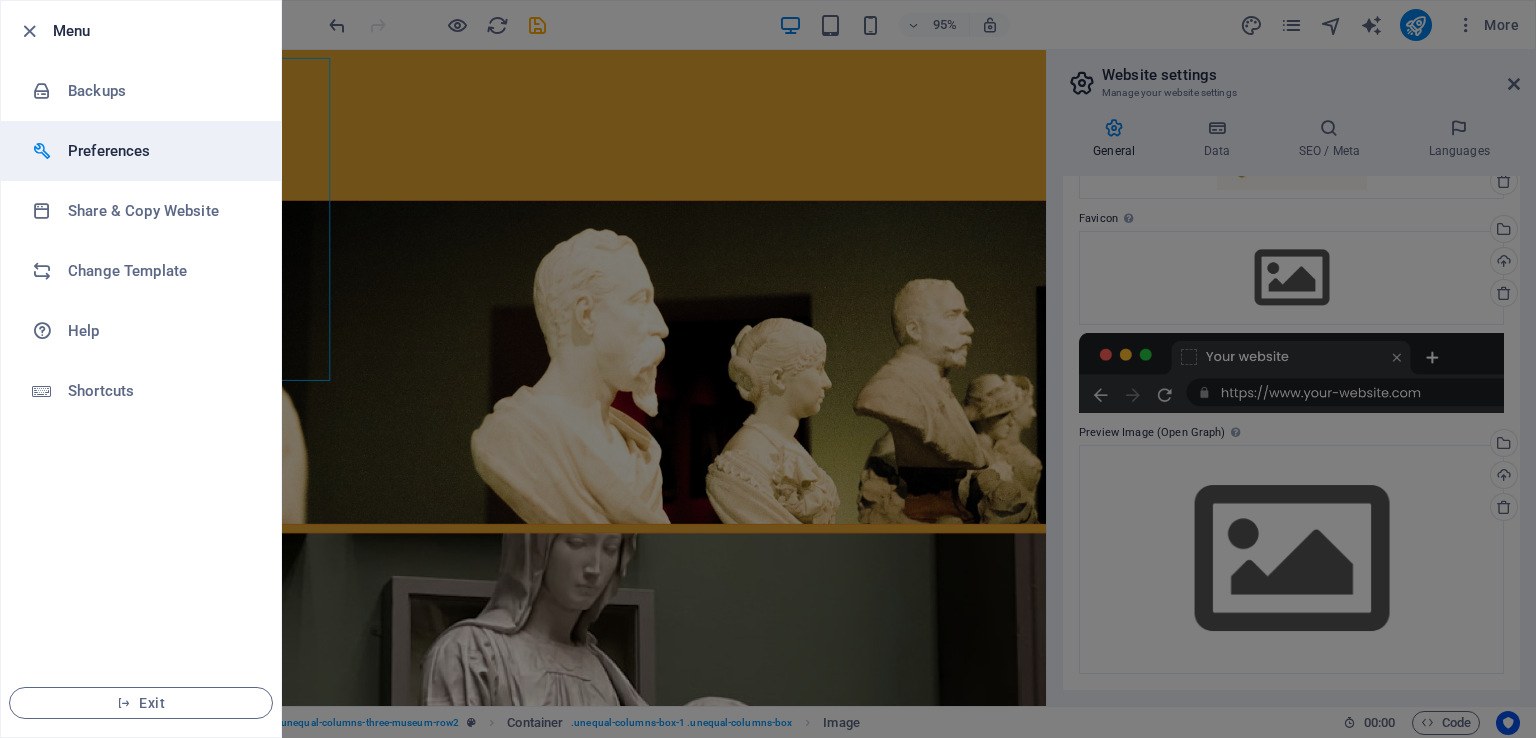 click on "Preferences" at bounding box center [160, 151] 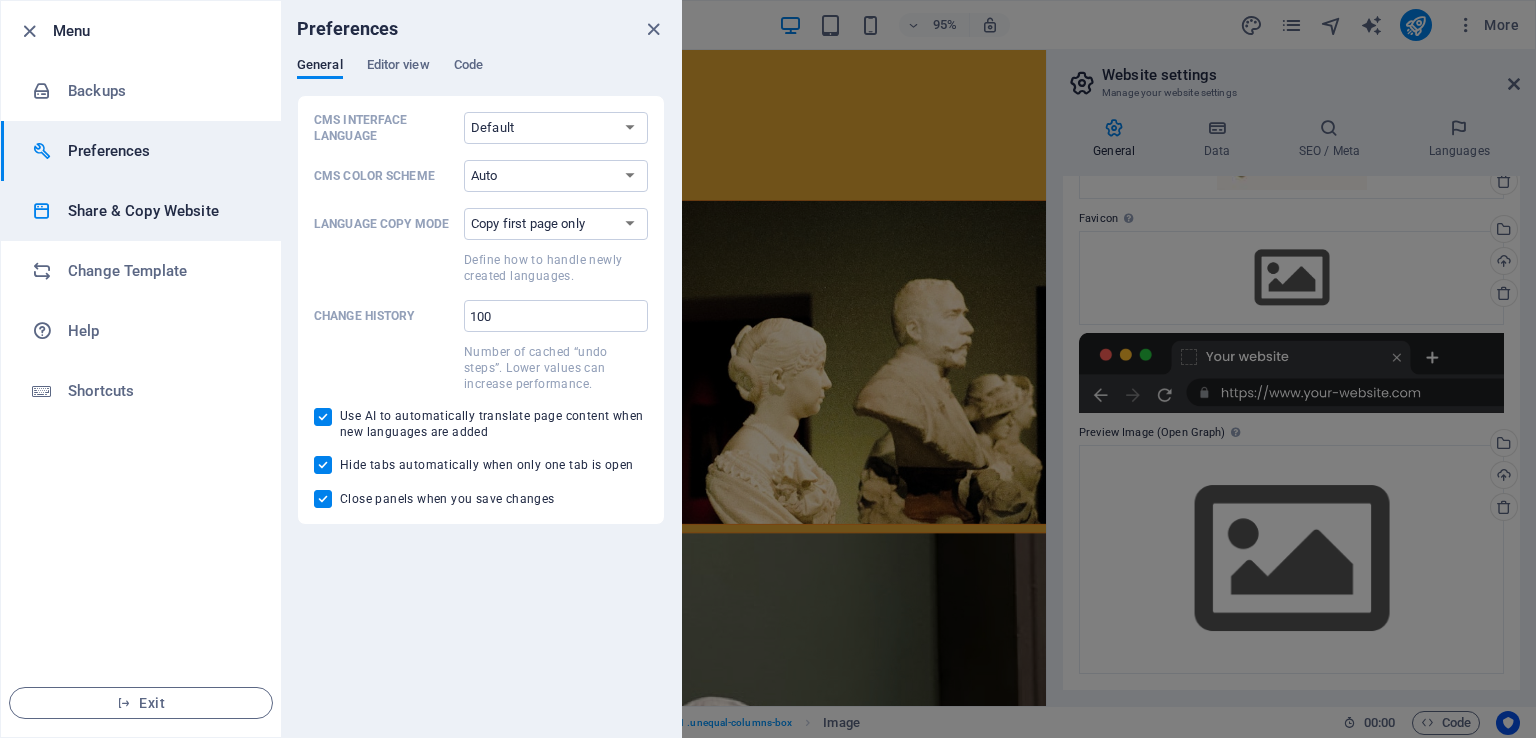 click on "Share & Copy Website" at bounding box center (160, 211) 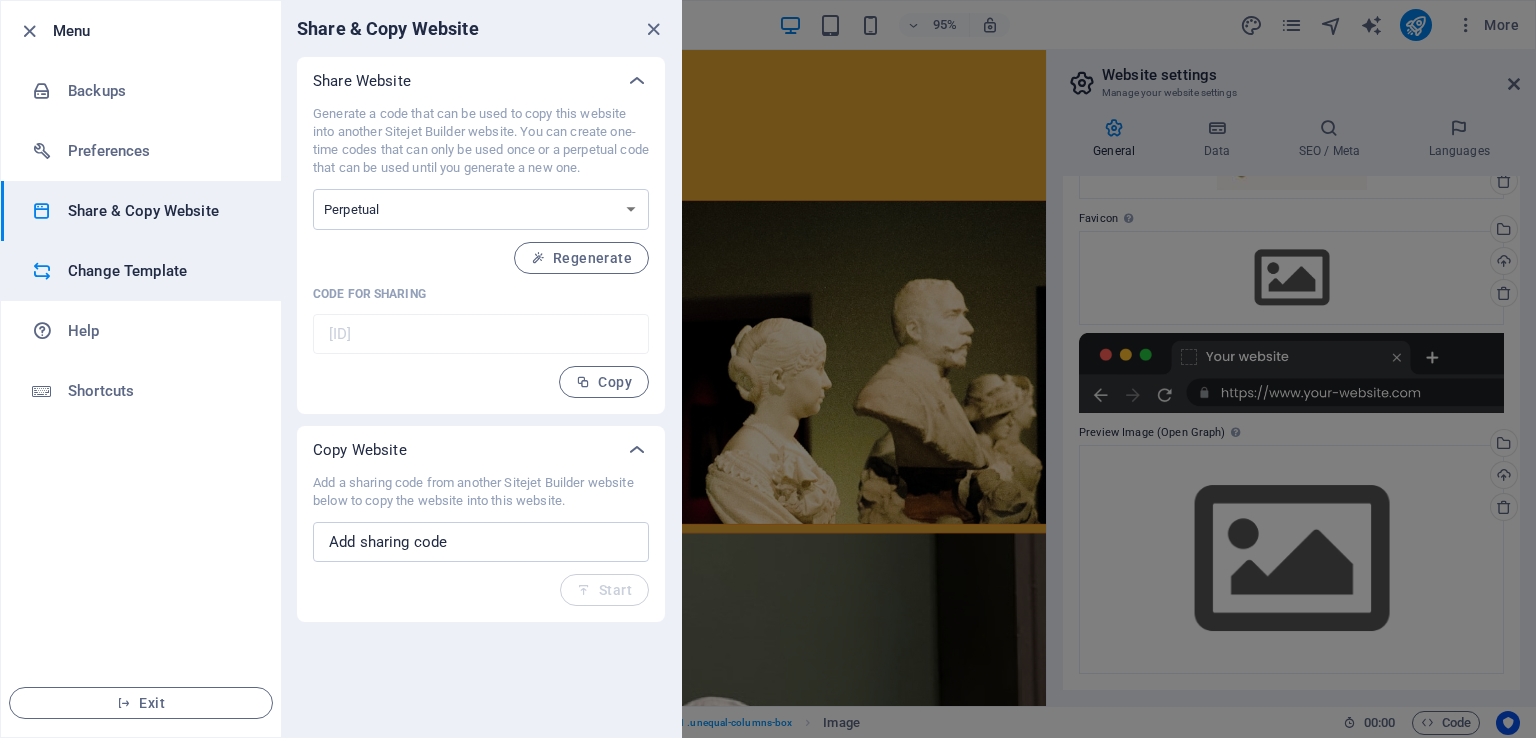 click on "Change Template" at bounding box center [160, 271] 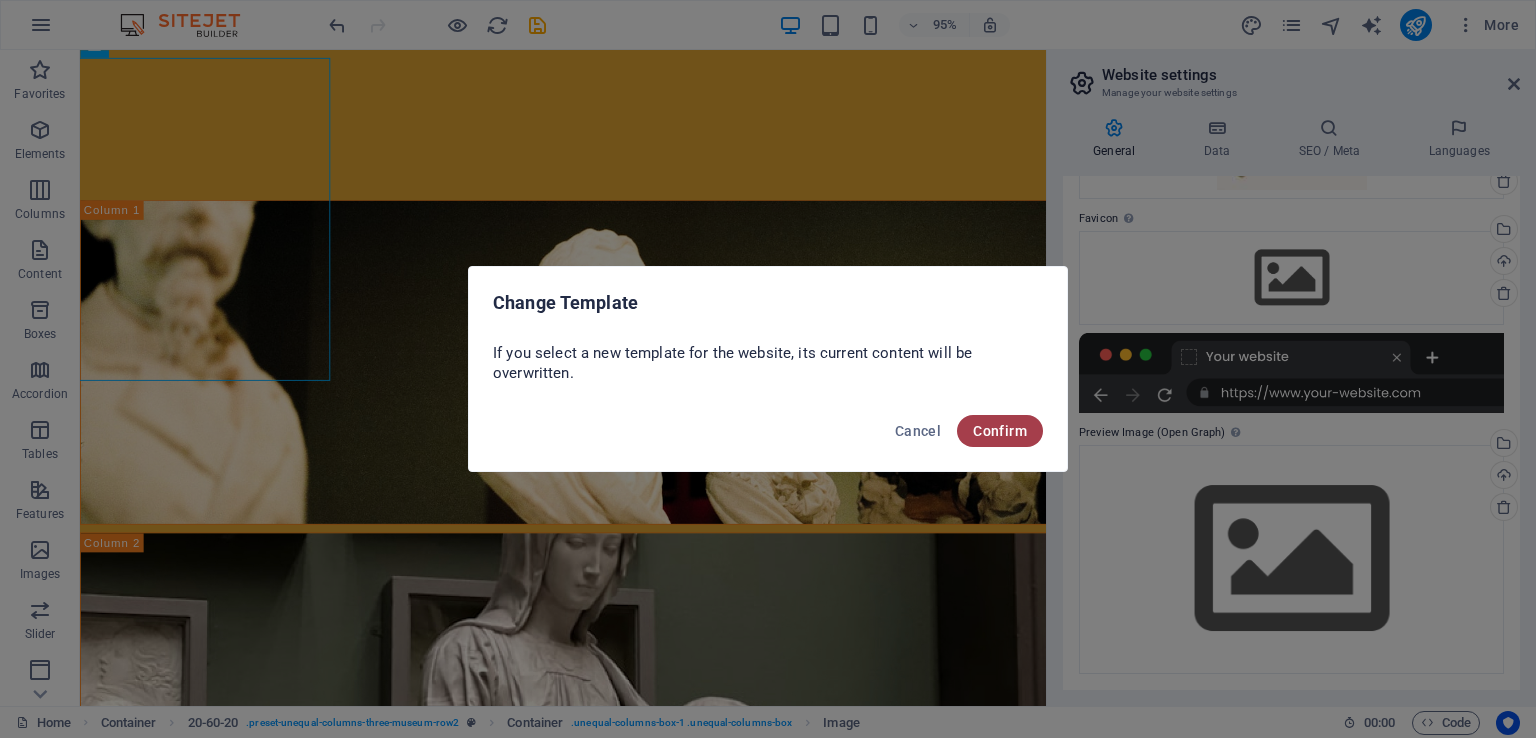click on "Confirm" at bounding box center [1000, 431] 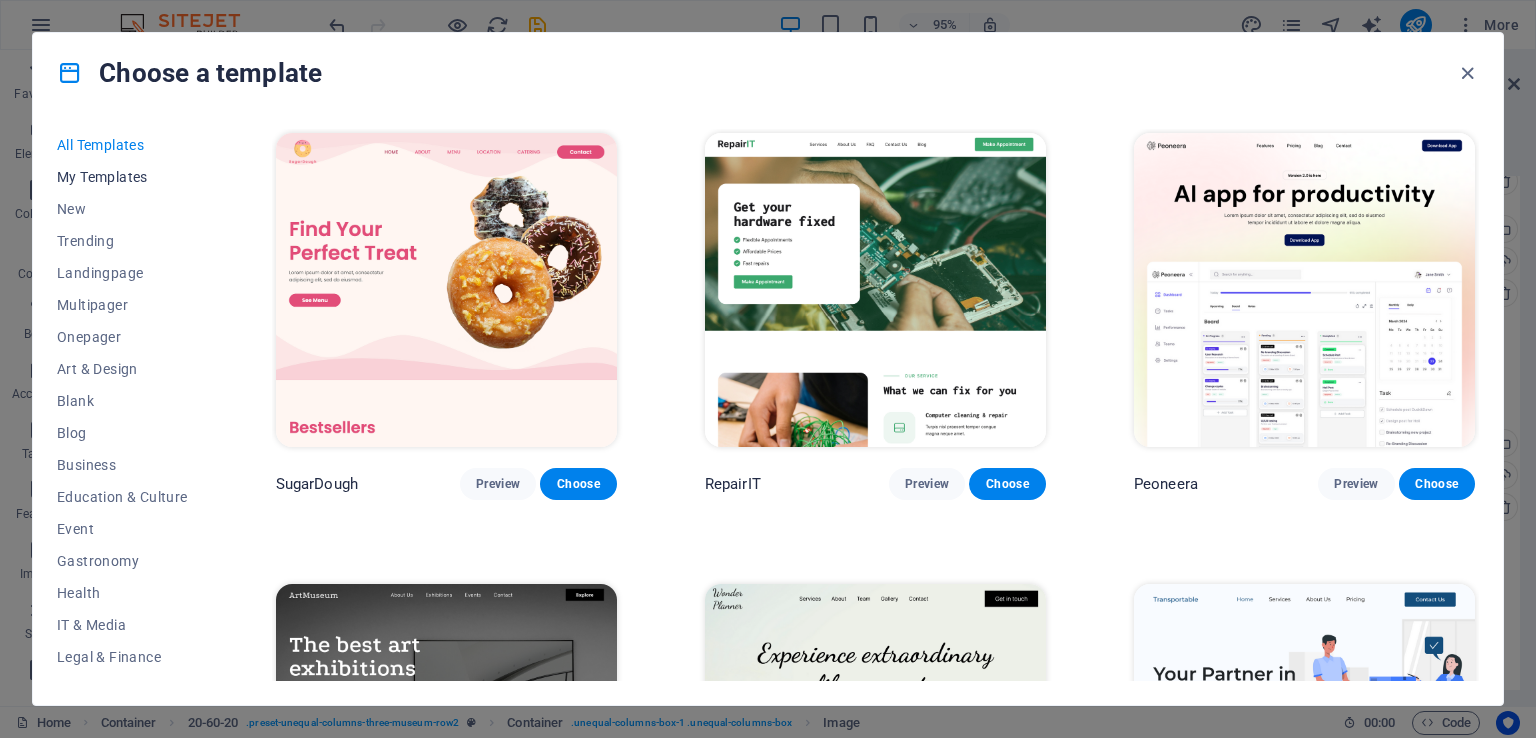 click on "My Templates" at bounding box center (122, 177) 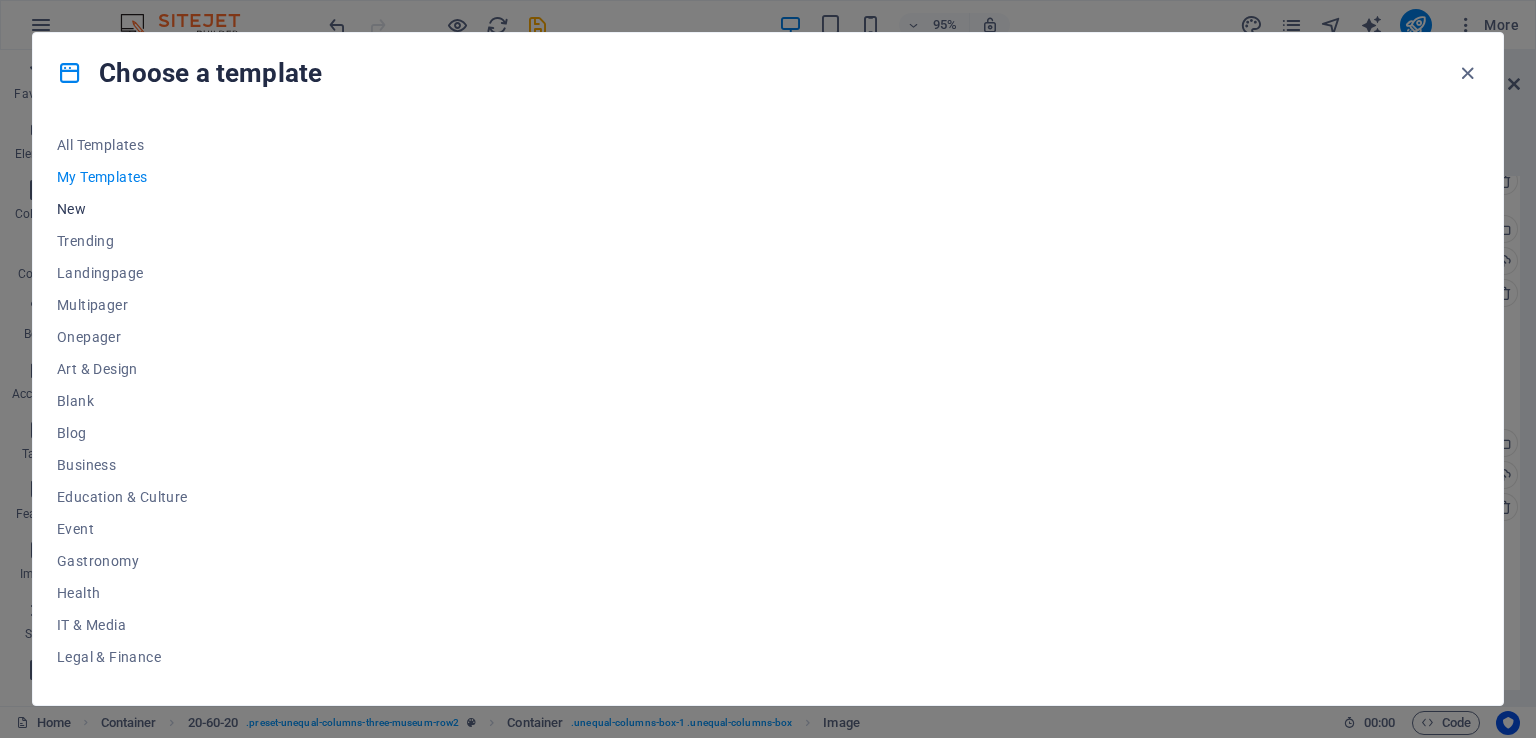 click on "New" at bounding box center (122, 209) 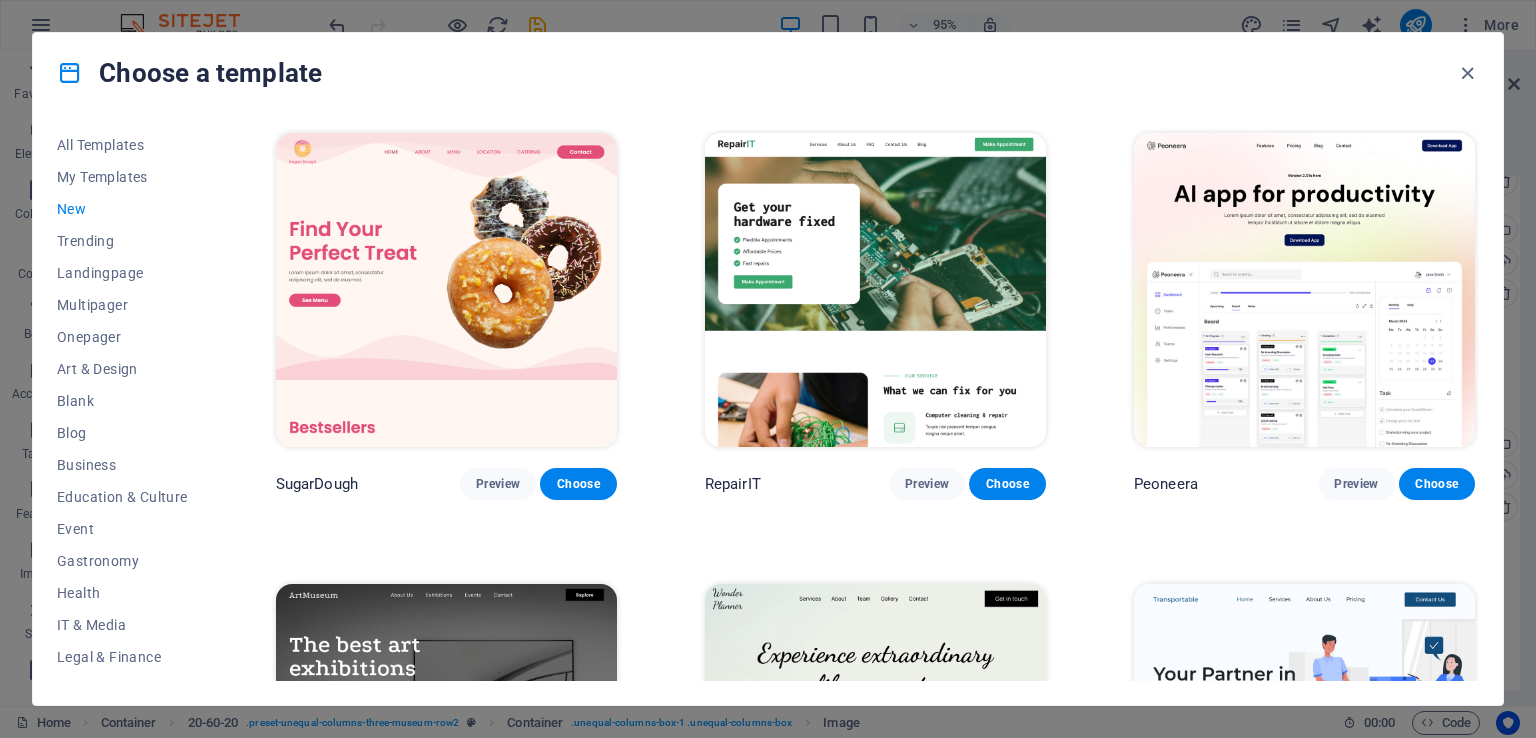 scroll, scrollTop: 248, scrollLeft: 0, axis: vertical 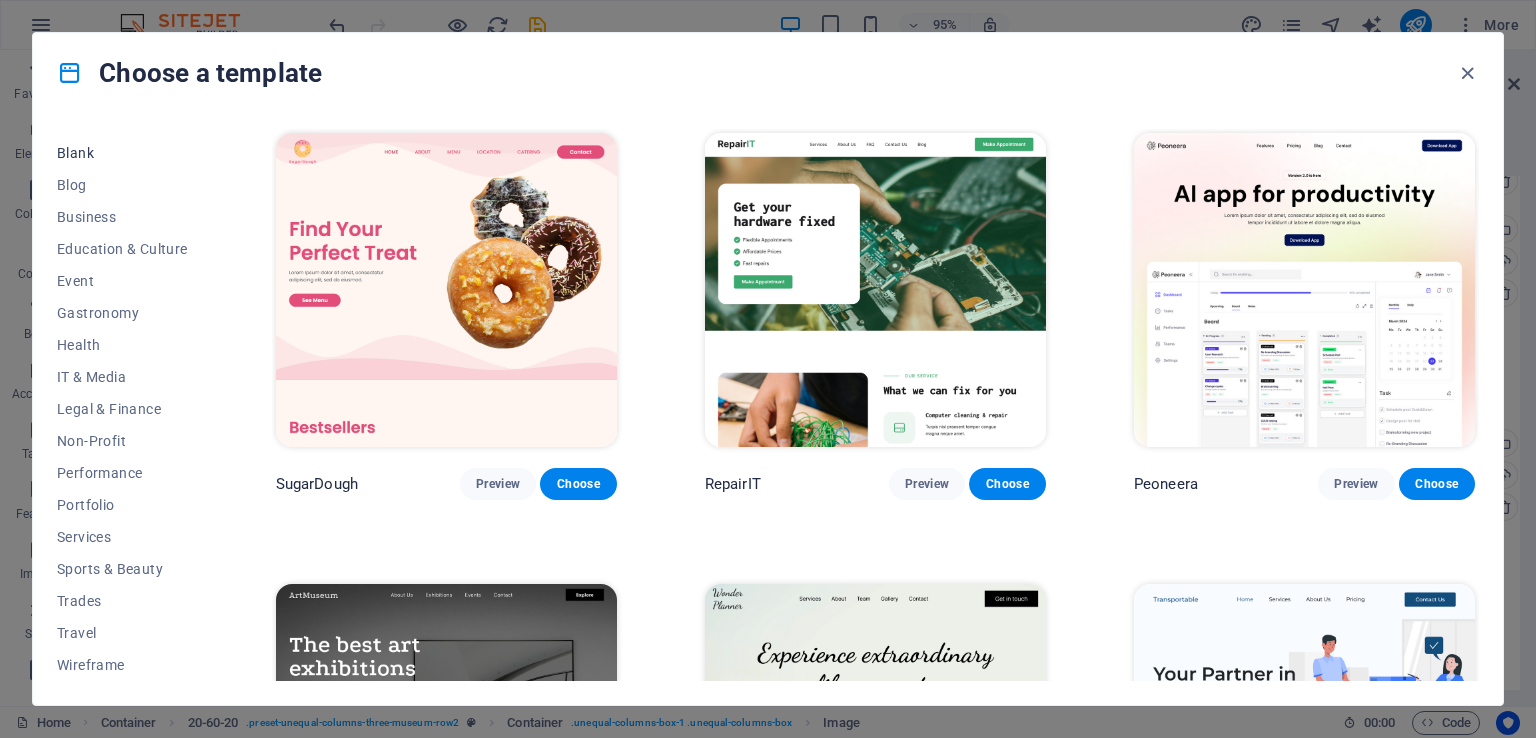 click on "Blank" at bounding box center (122, 153) 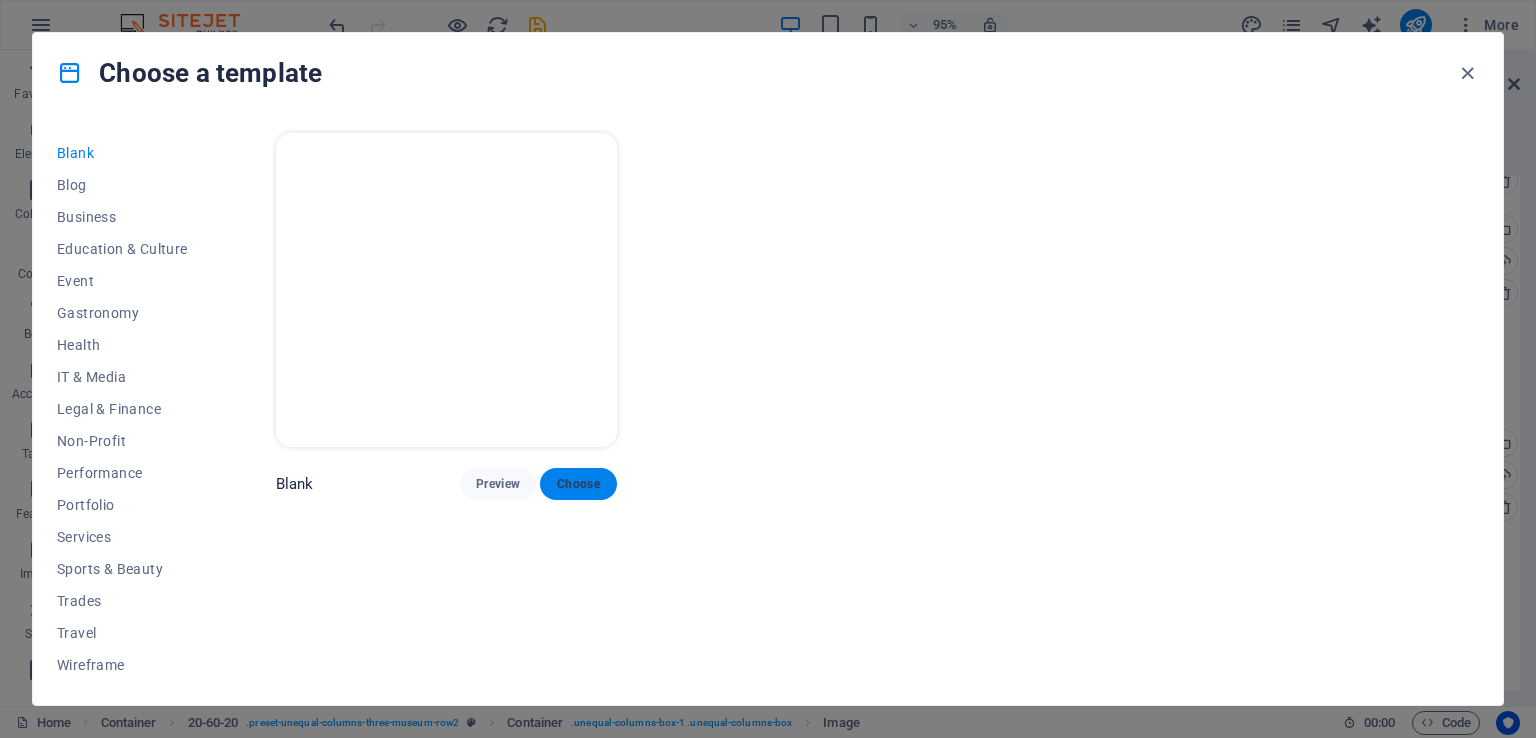 click on "Choose" at bounding box center [578, 484] 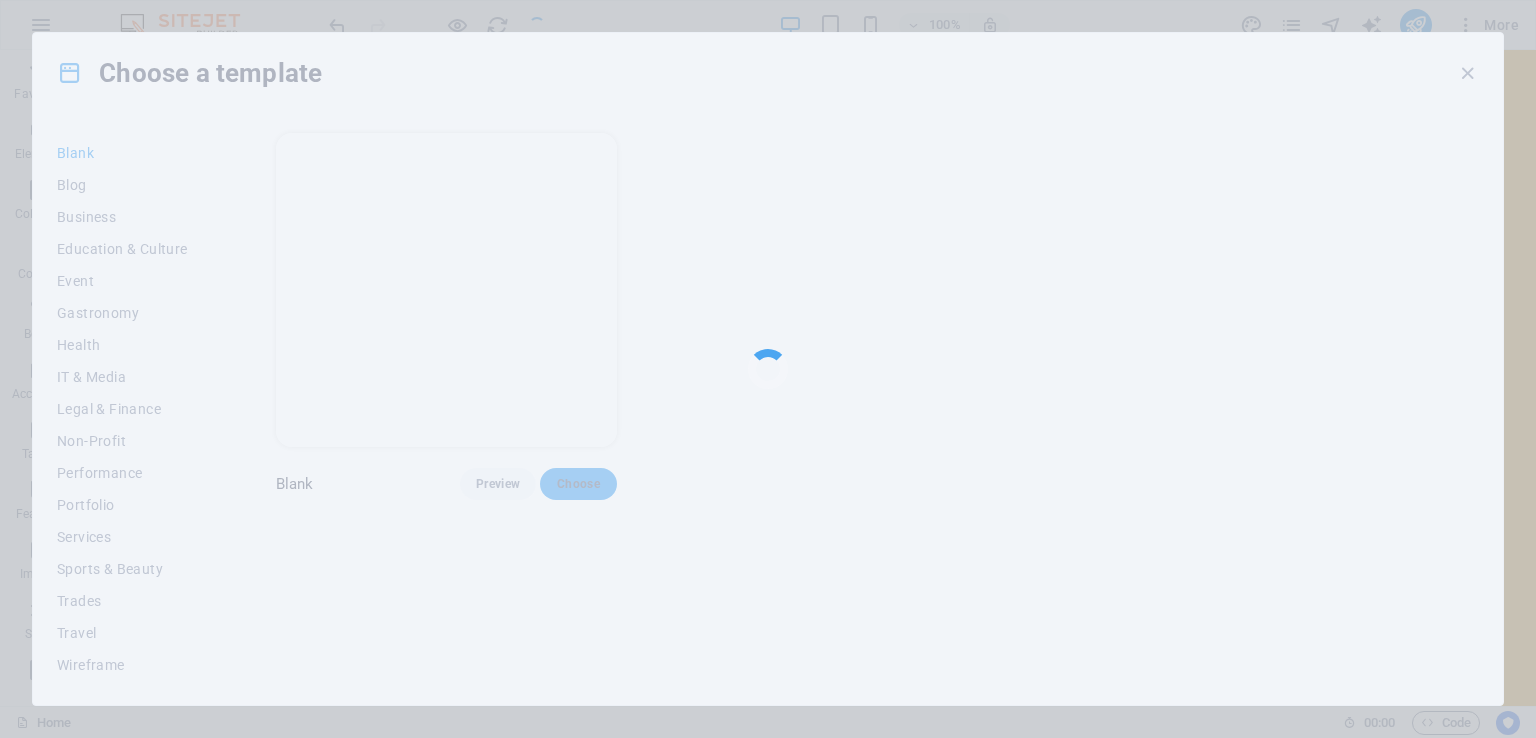 scroll, scrollTop: 3278, scrollLeft: 0, axis: vertical 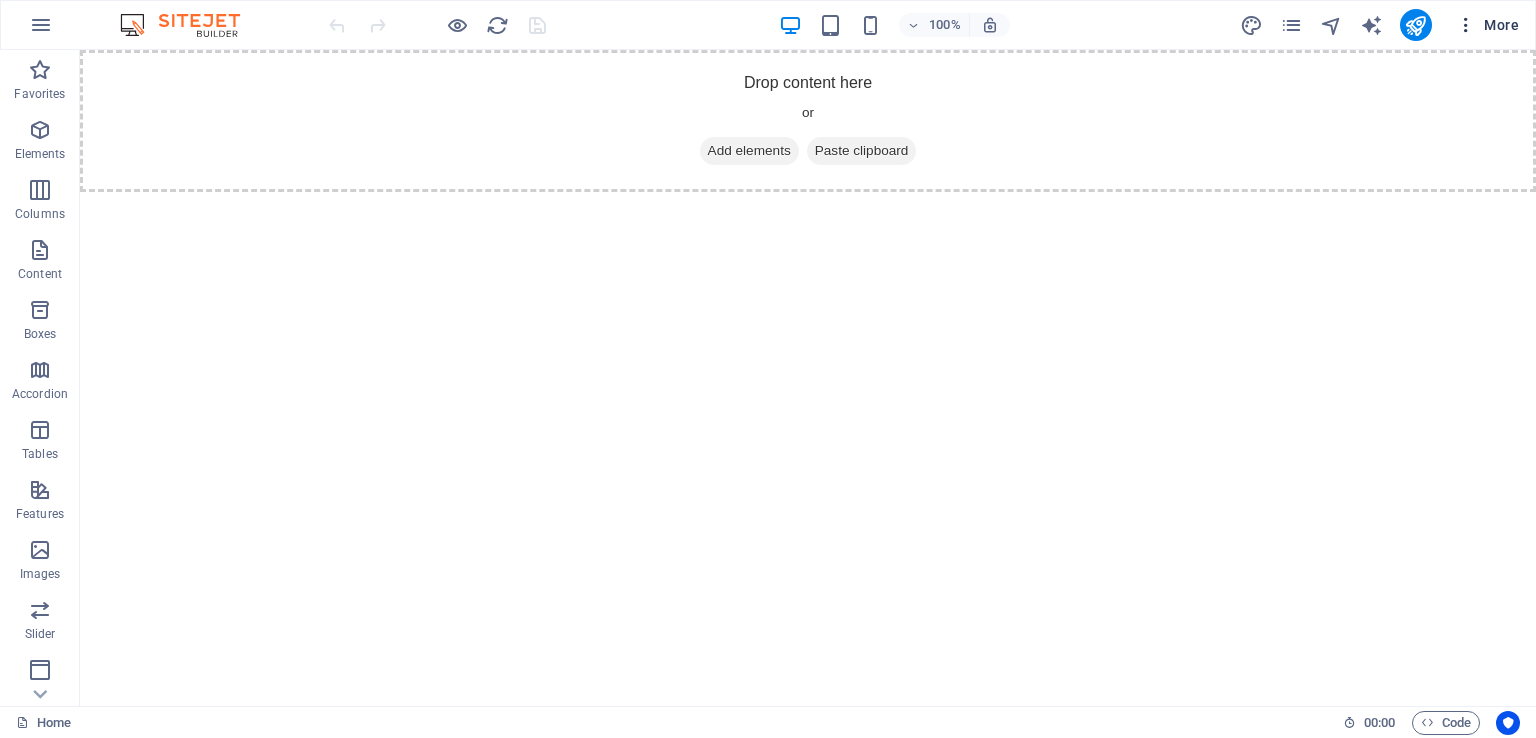 click at bounding box center [1466, 25] 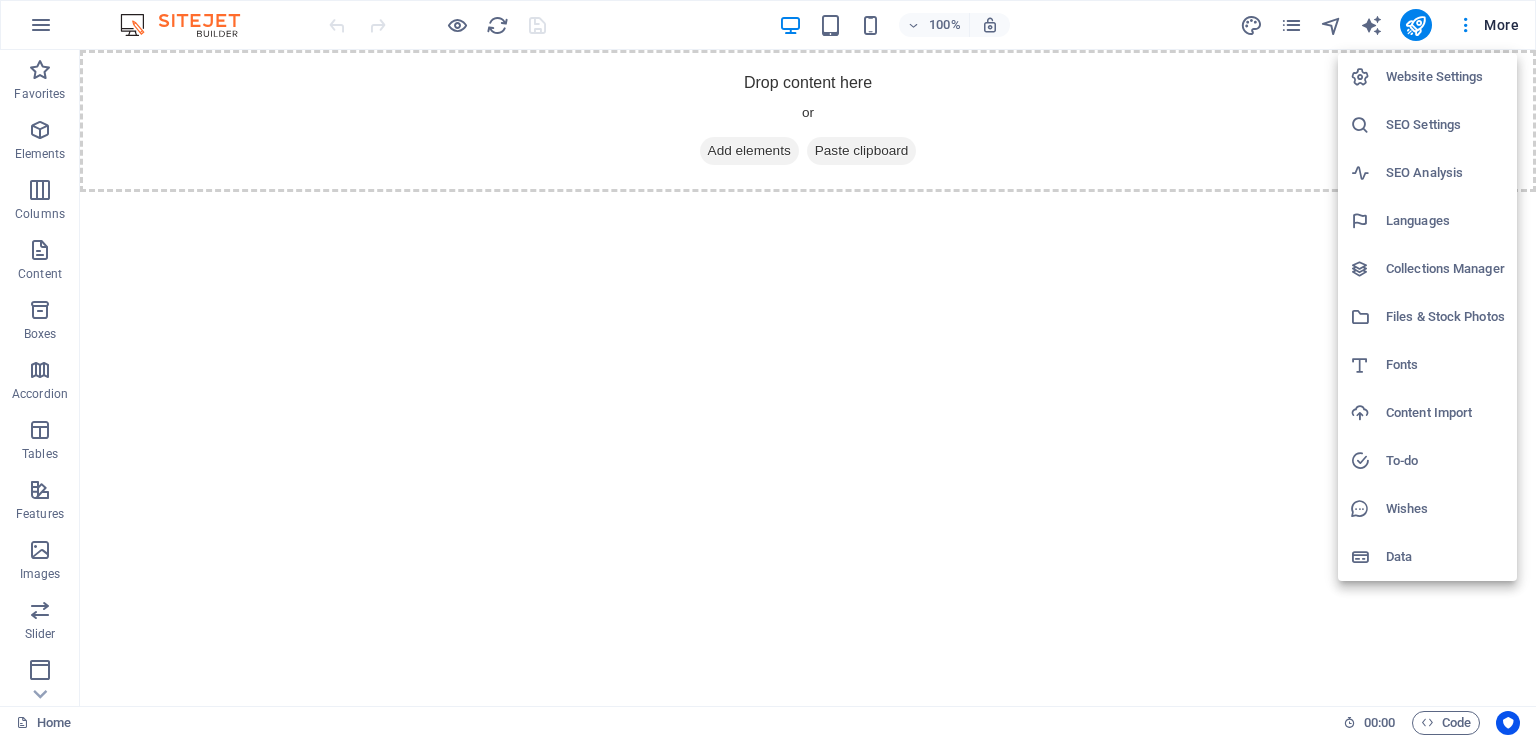 click at bounding box center (768, 369) 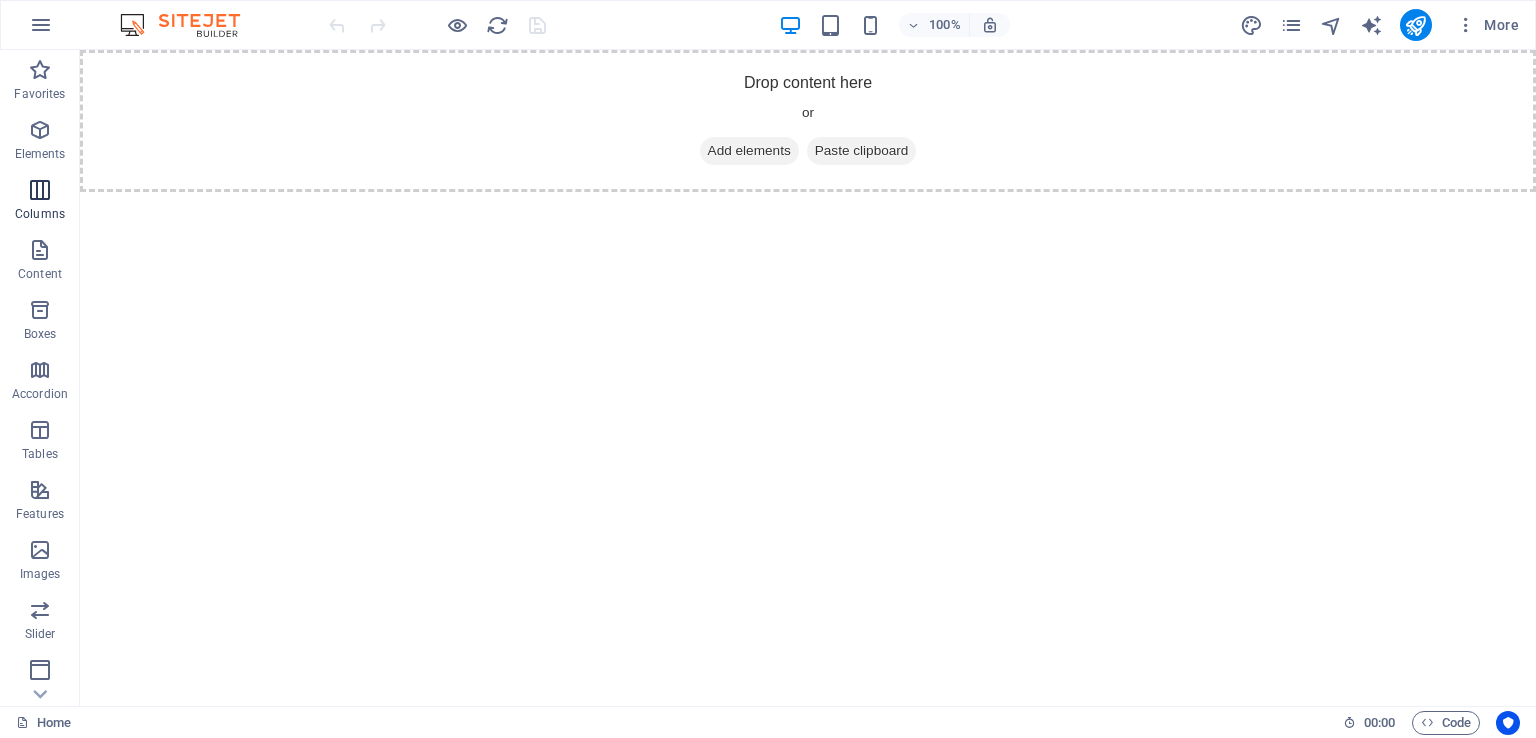 click at bounding box center [40, 190] 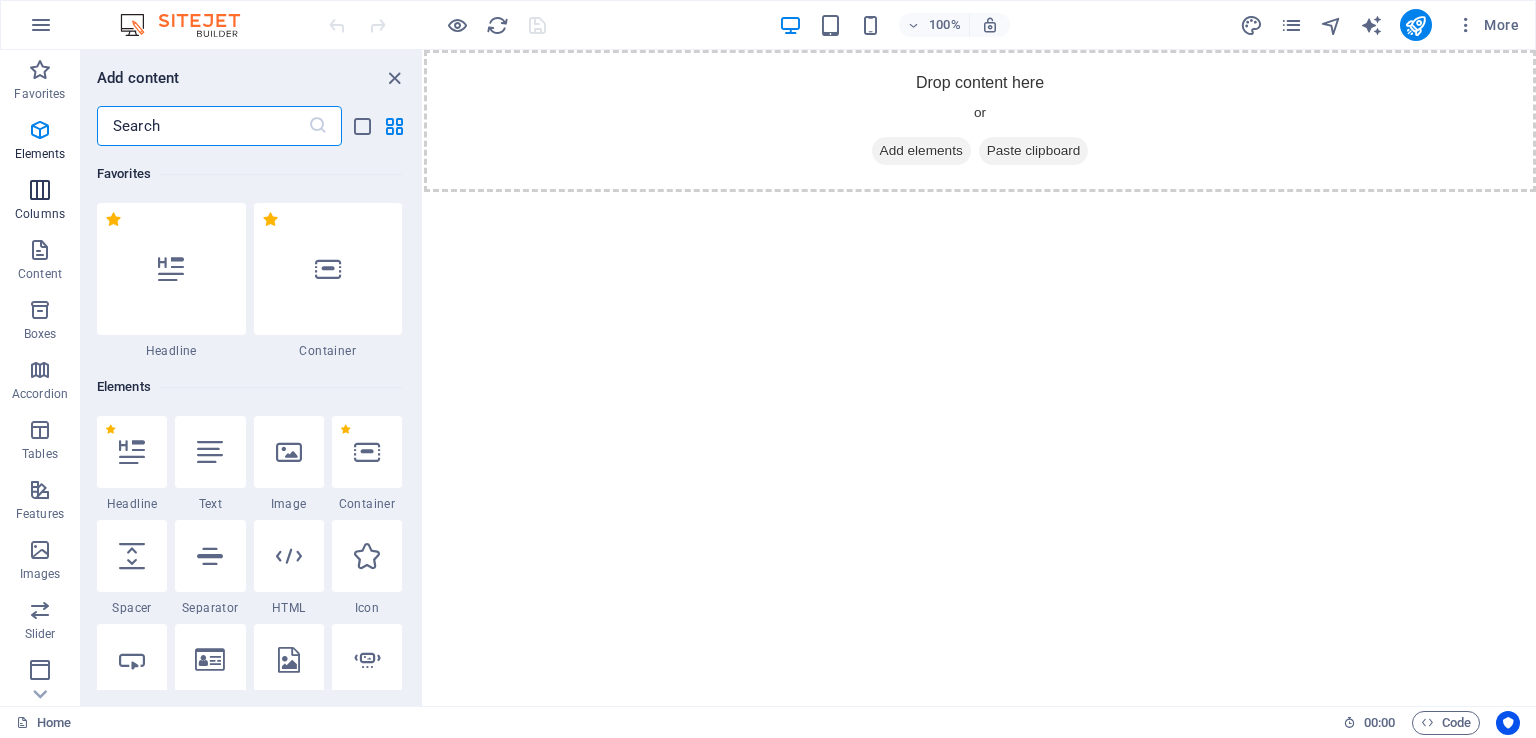scroll, scrollTop: 990, scrollLeft: 0, axis: vertical 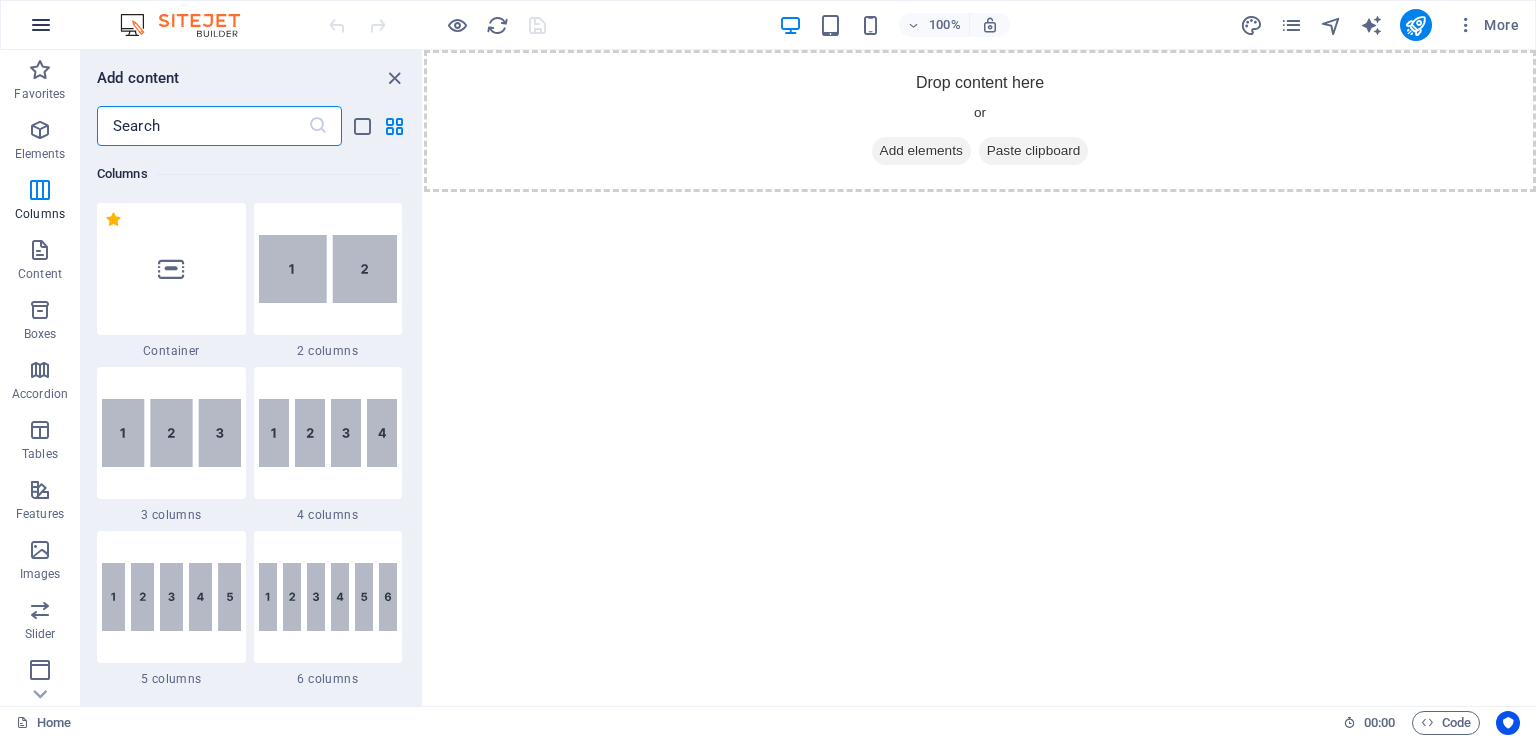 click at bounding box center (41, 25) 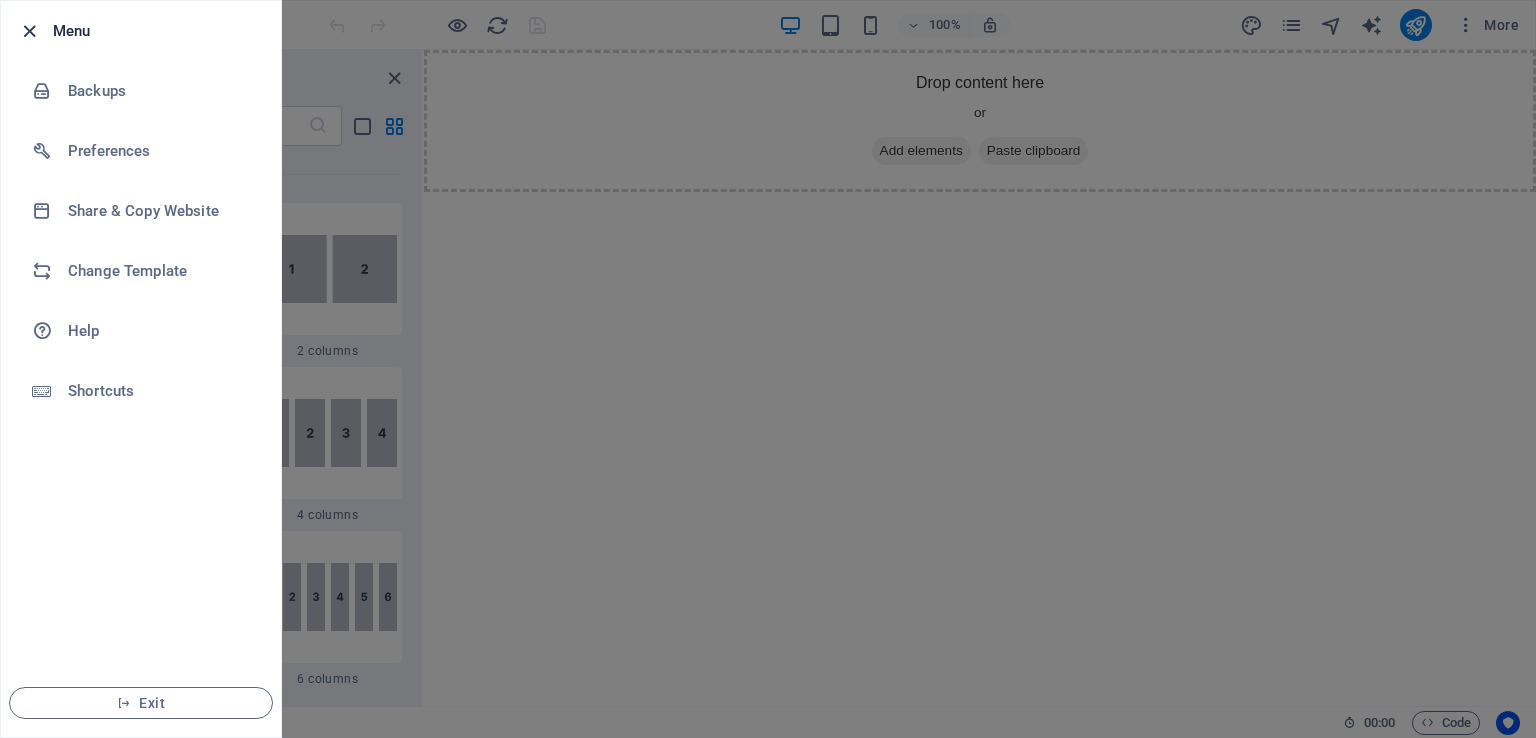 click at bounding box center [29, 31] 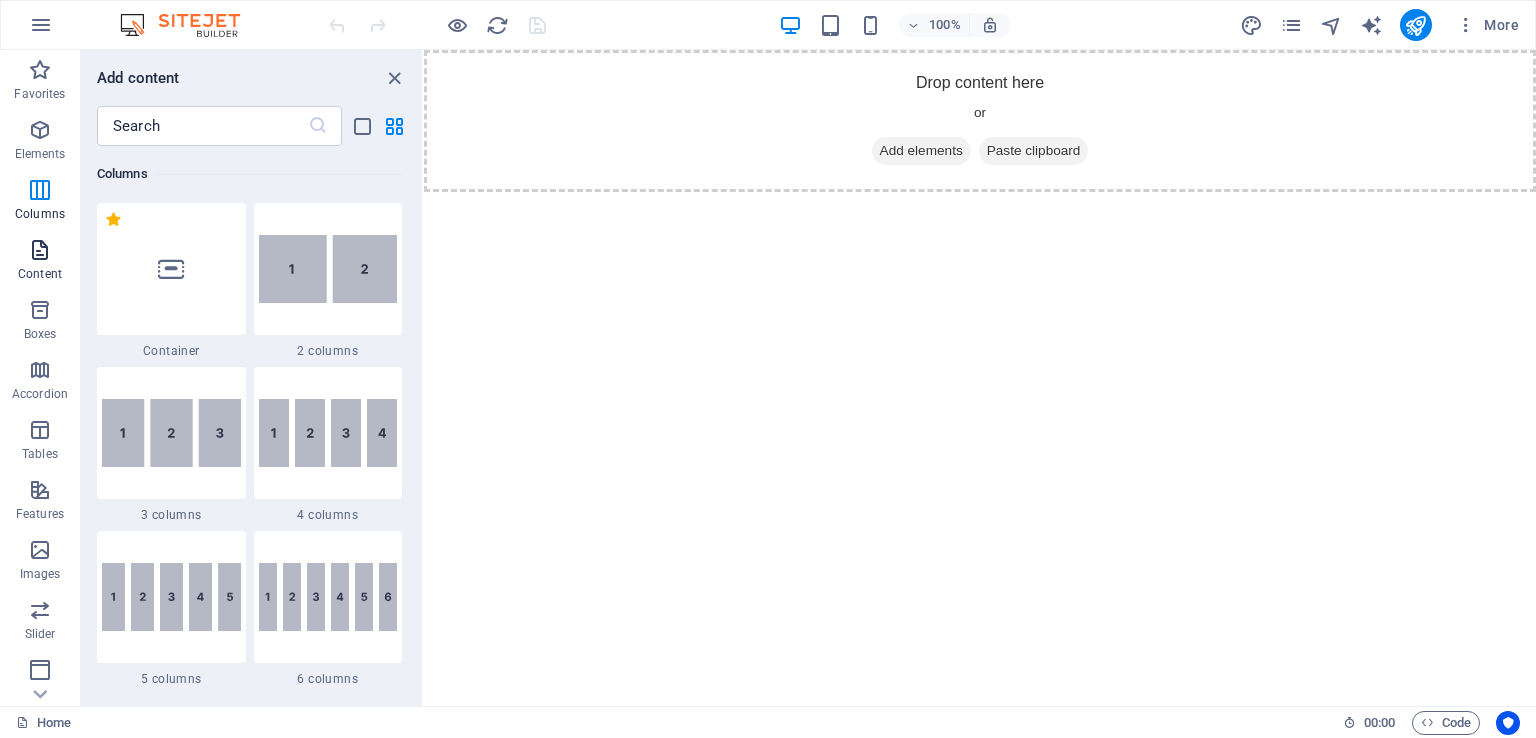 click at bounding box center [40, 250] 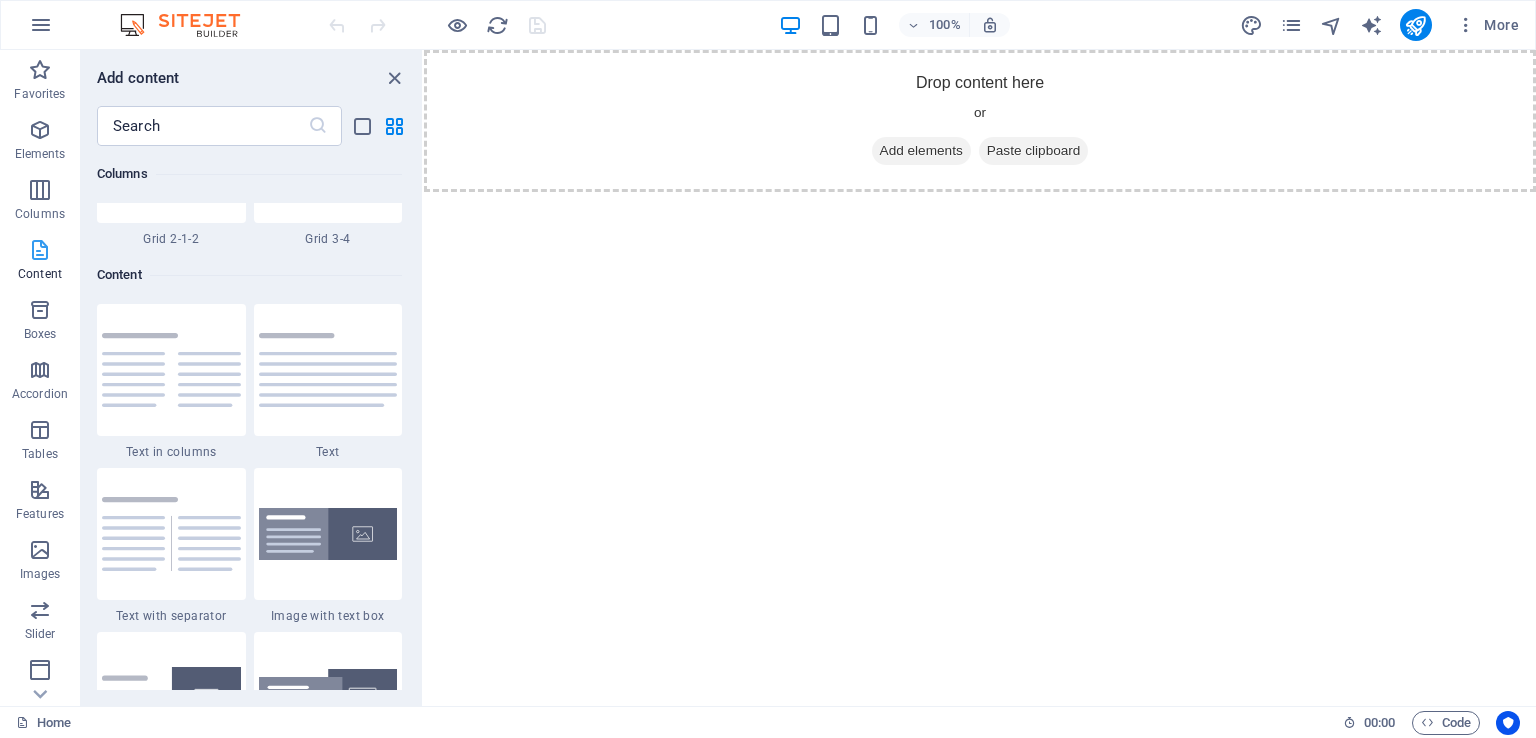 scroll, scrollTop: 3499, scrollLeft: 0, axis: vertical 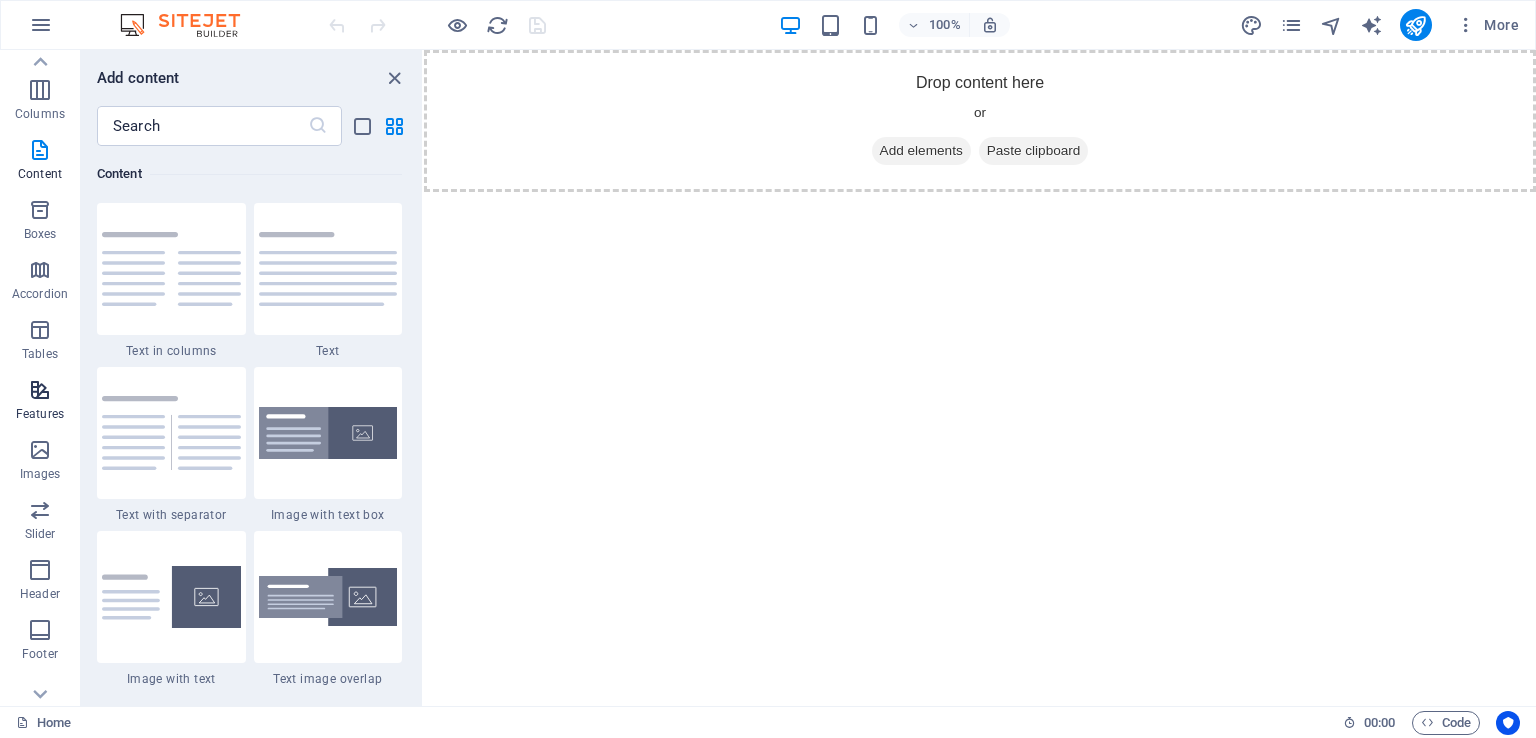 click at bounding box center (40, 390) 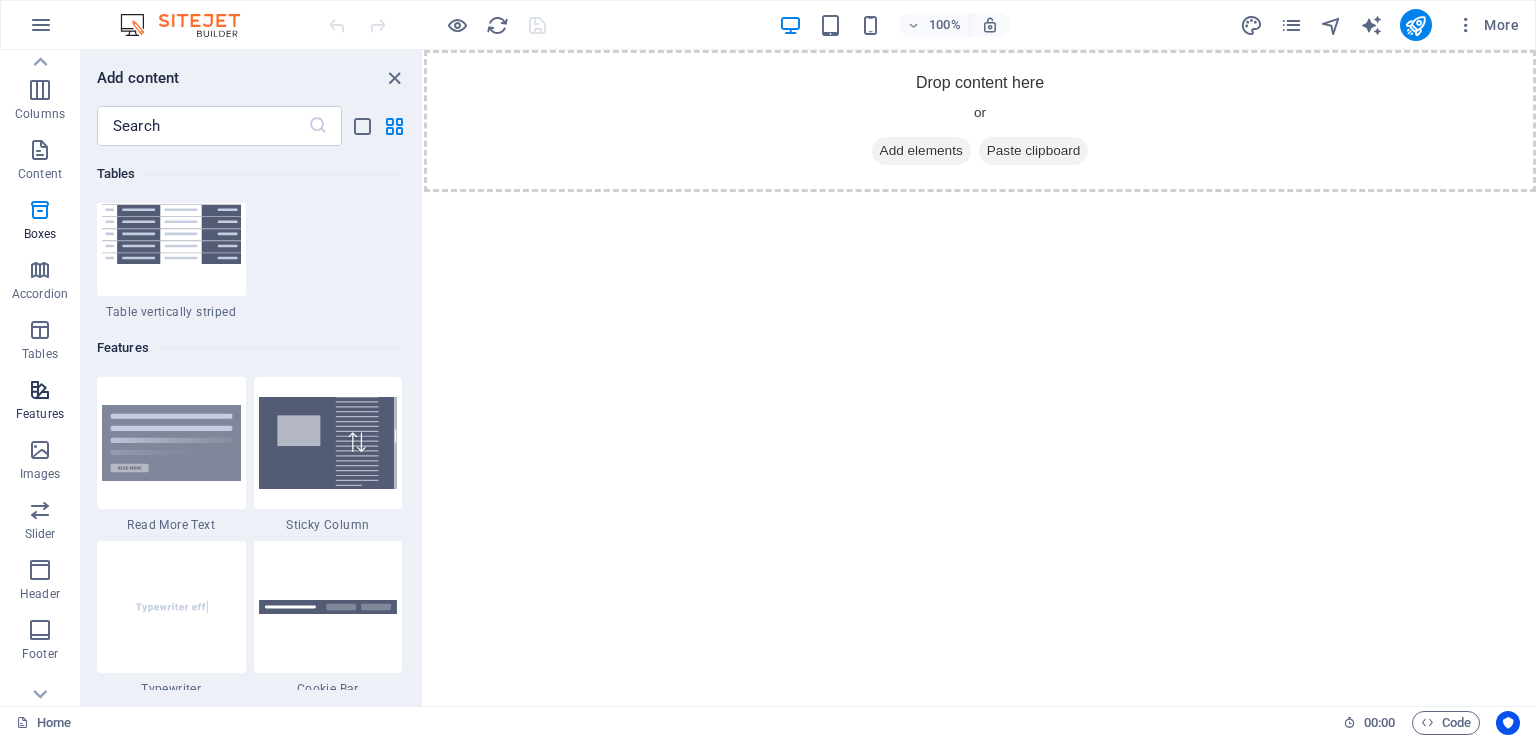 scroll, scrollTop: 7795, scrollLeft: 0, axis: vertical 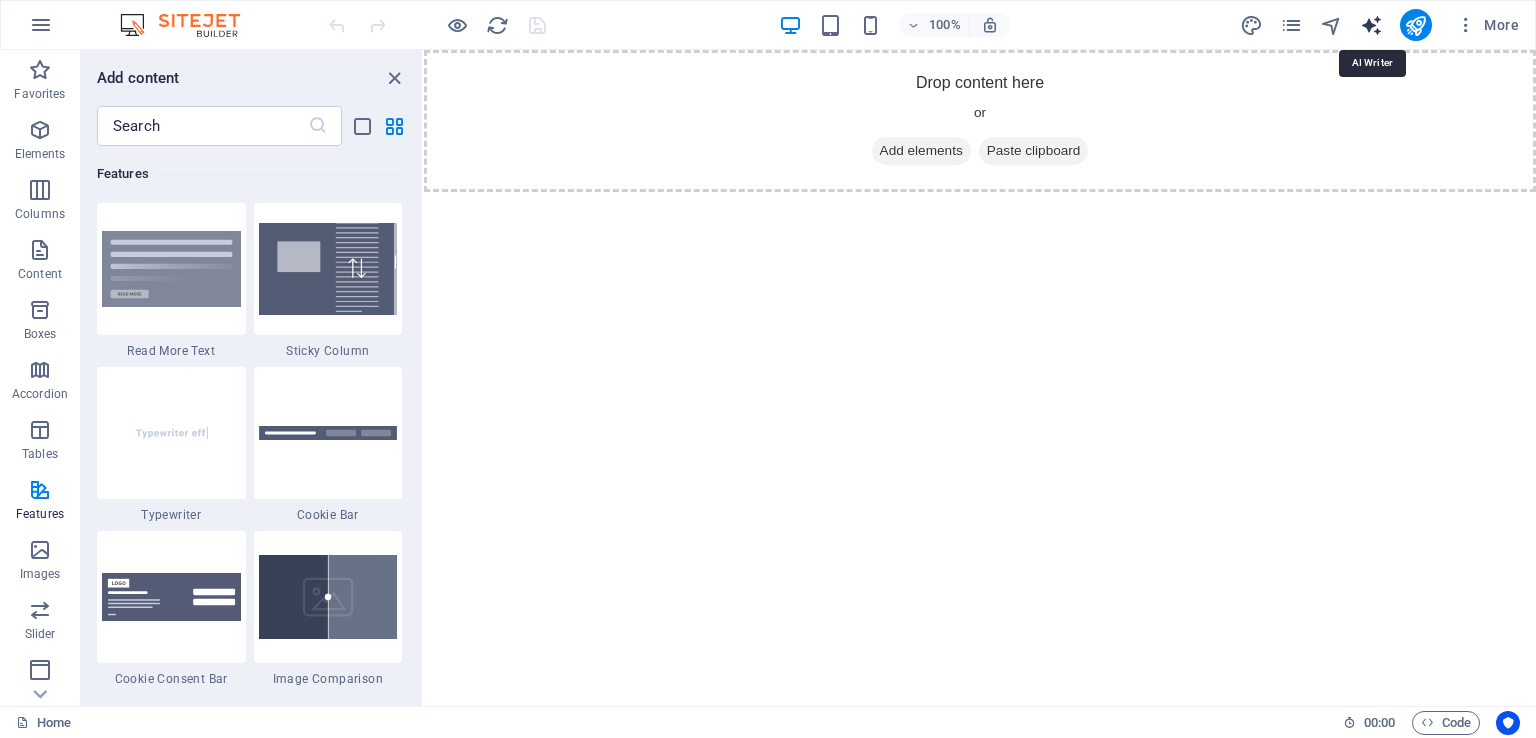 click at bounding box center [1371, 25] 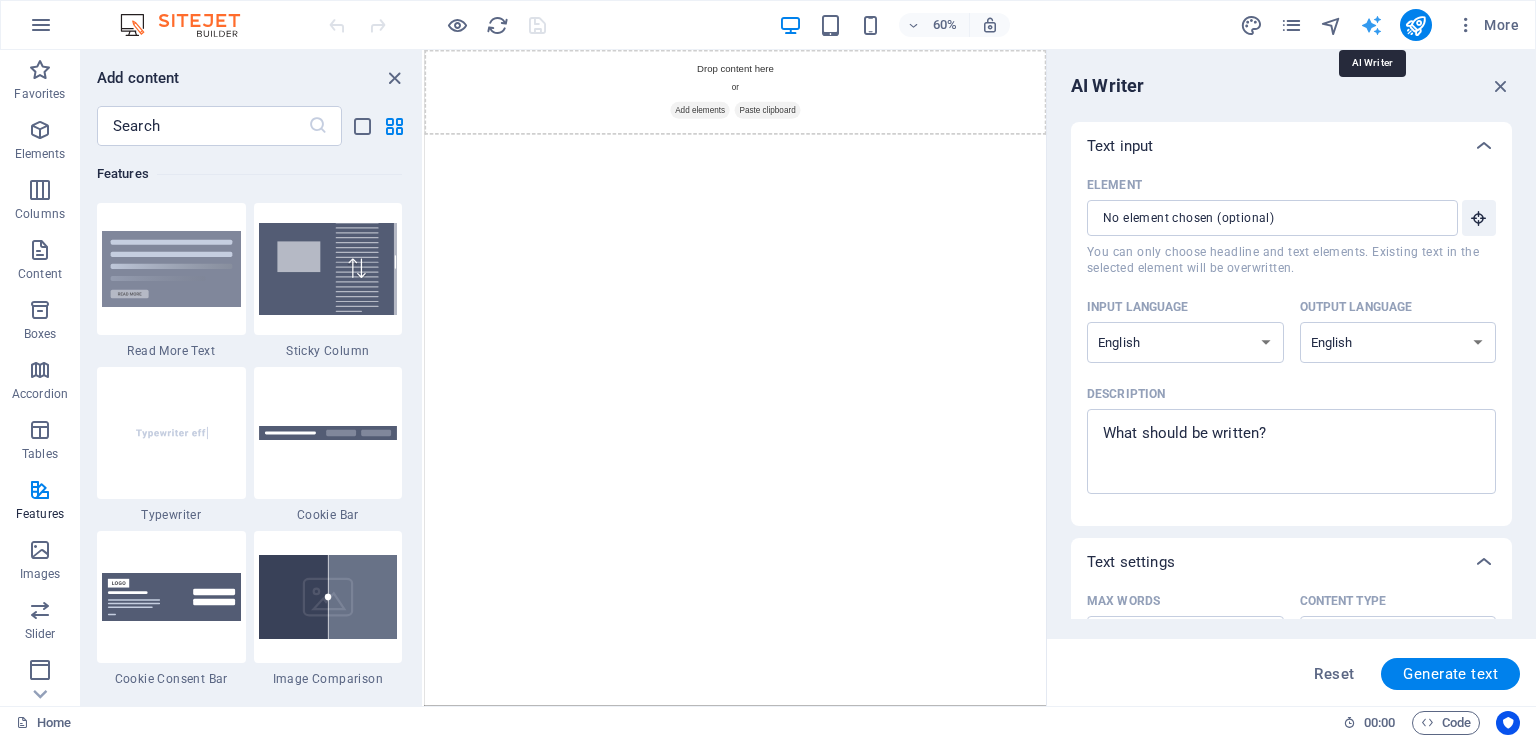 click at bounding box center [1371, 25] 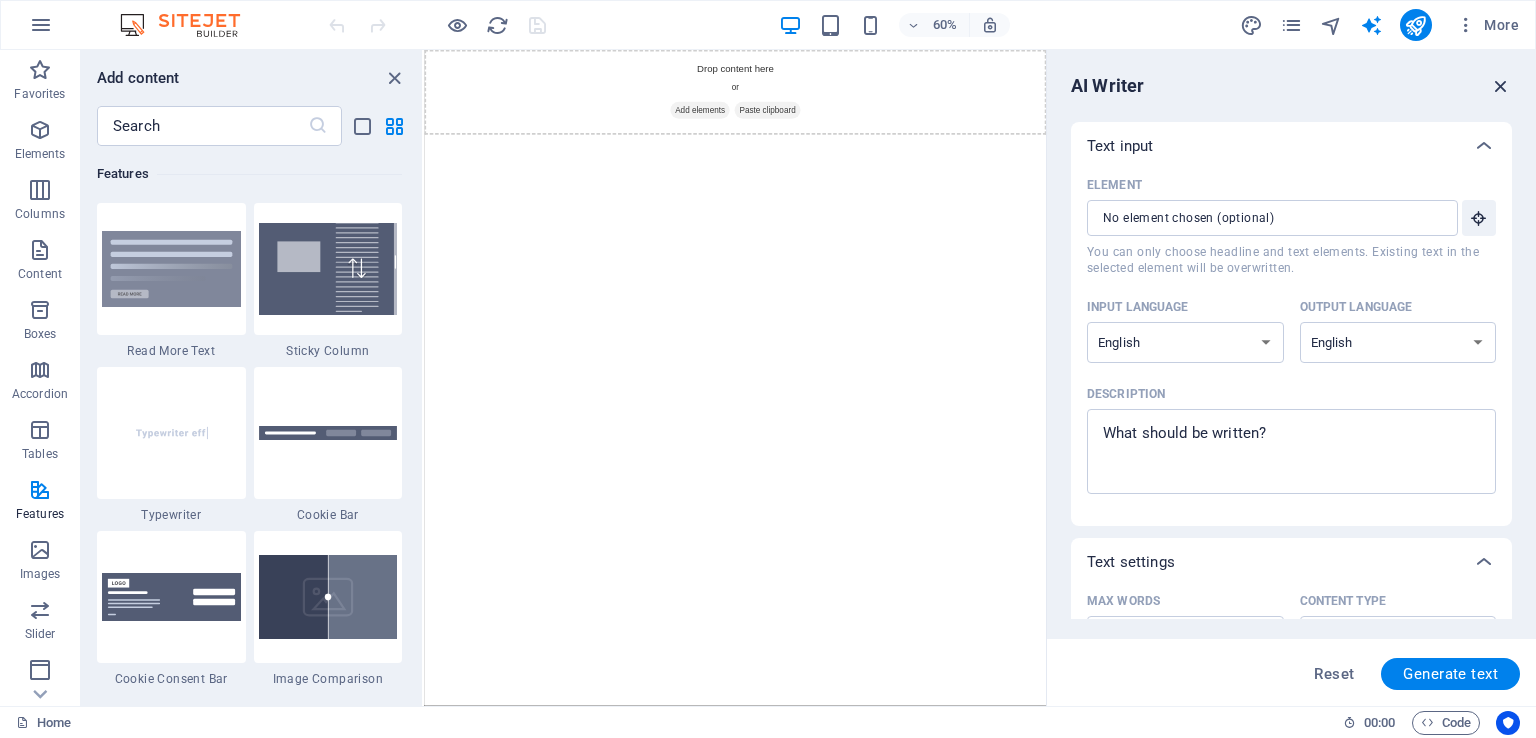 click at bounding box center [1501, 86] 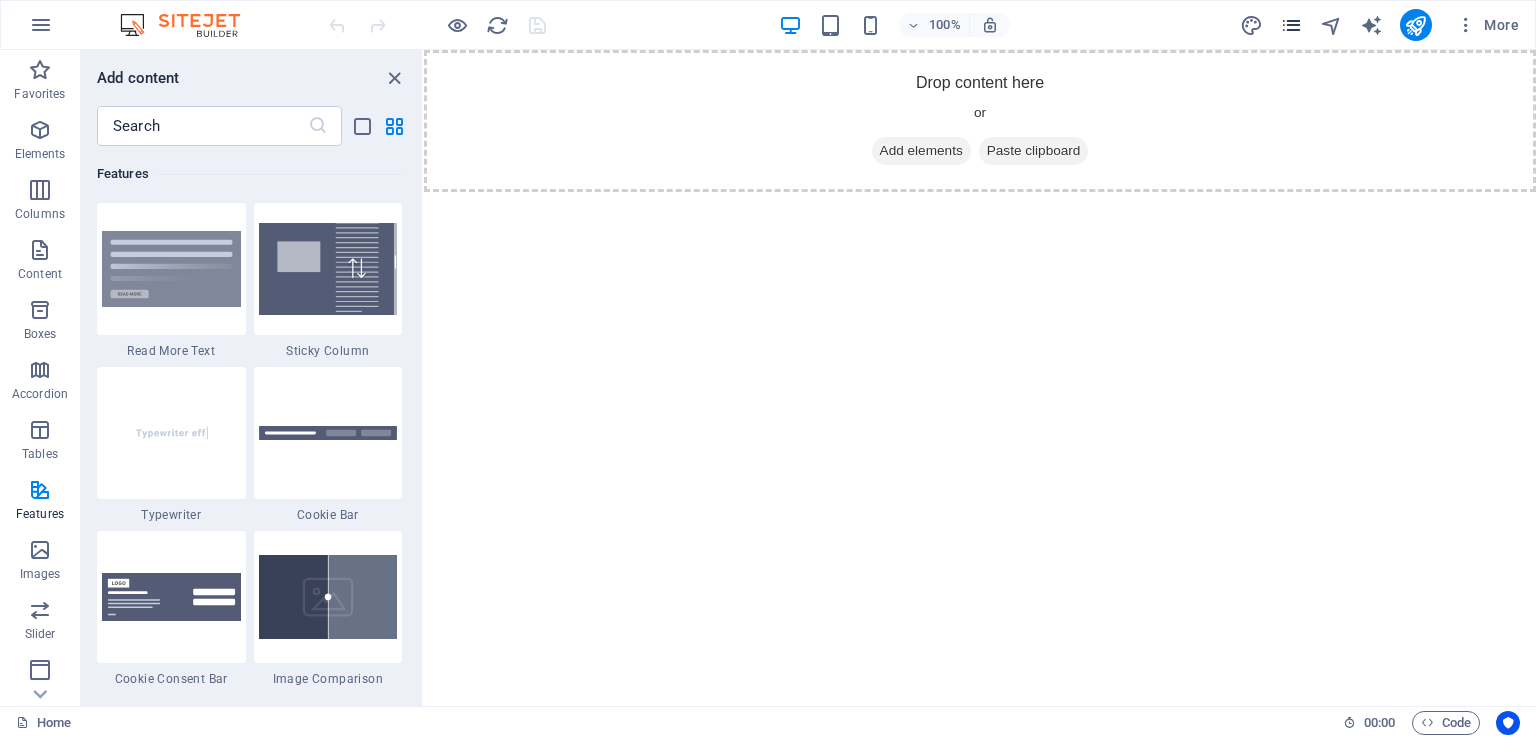 click at bounding box center (1291, 25) 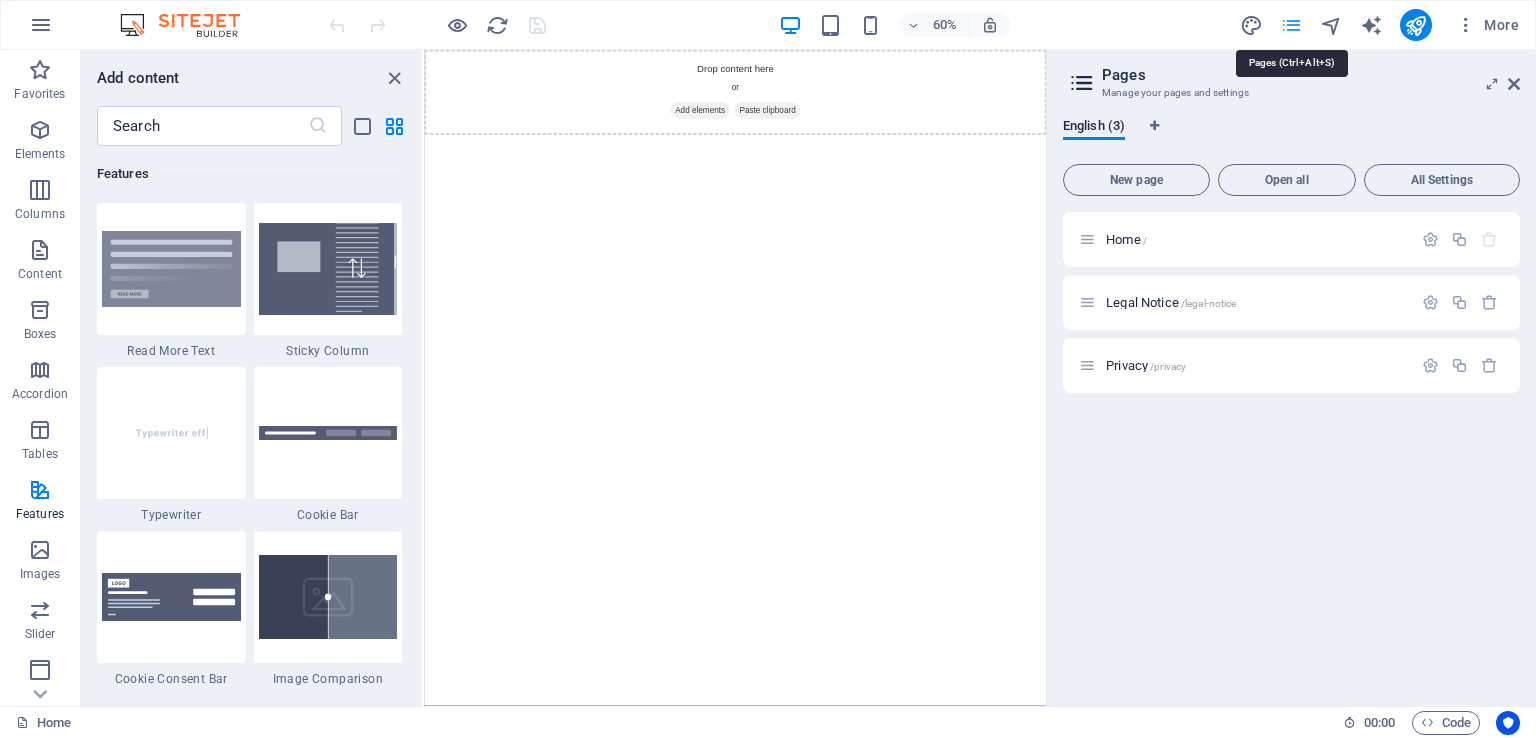 click at bounding box center (1291, 25) 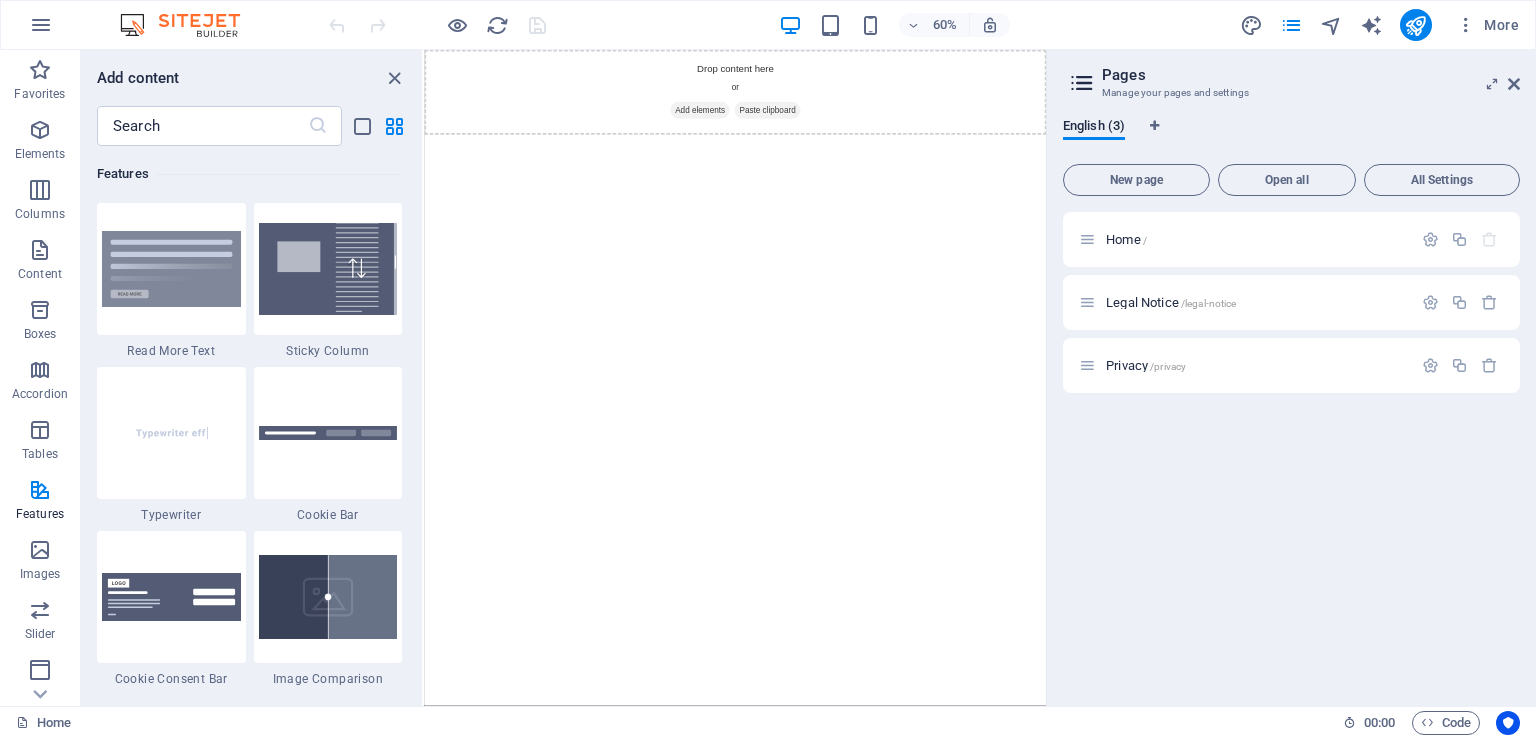 click on "Pages" at bounding box center [1311, 75] 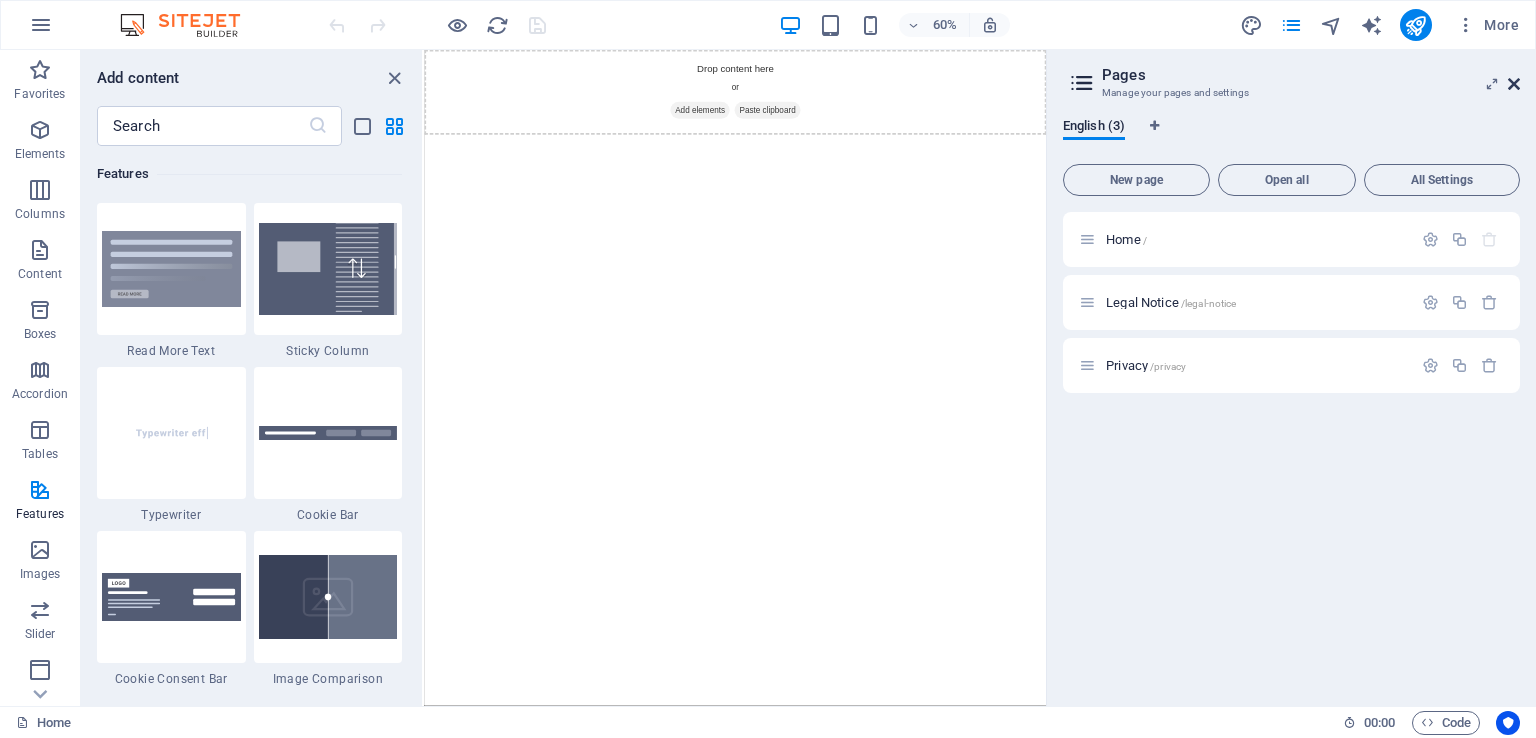click at bounding box center (1514, 84) 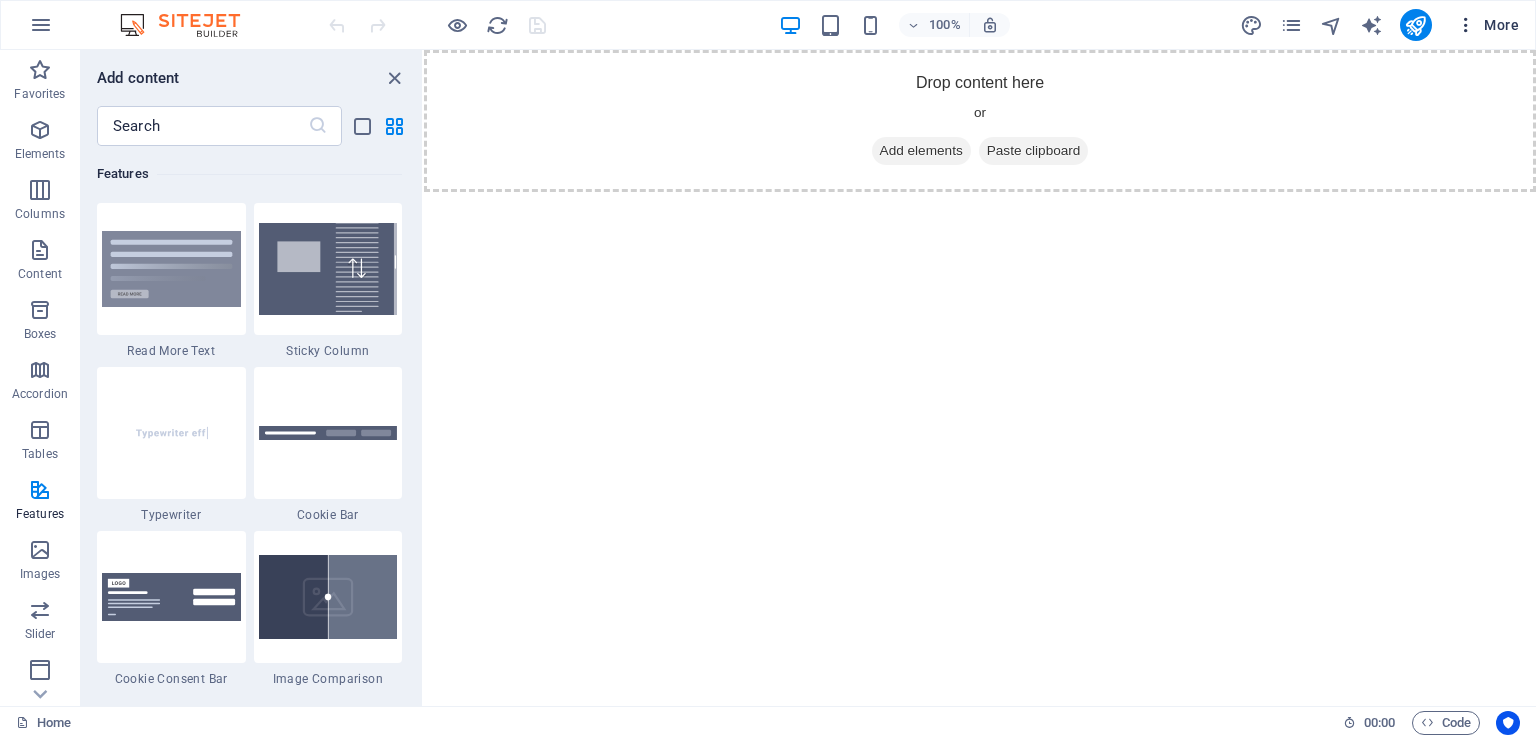 click at bounding box center (1466, 25) 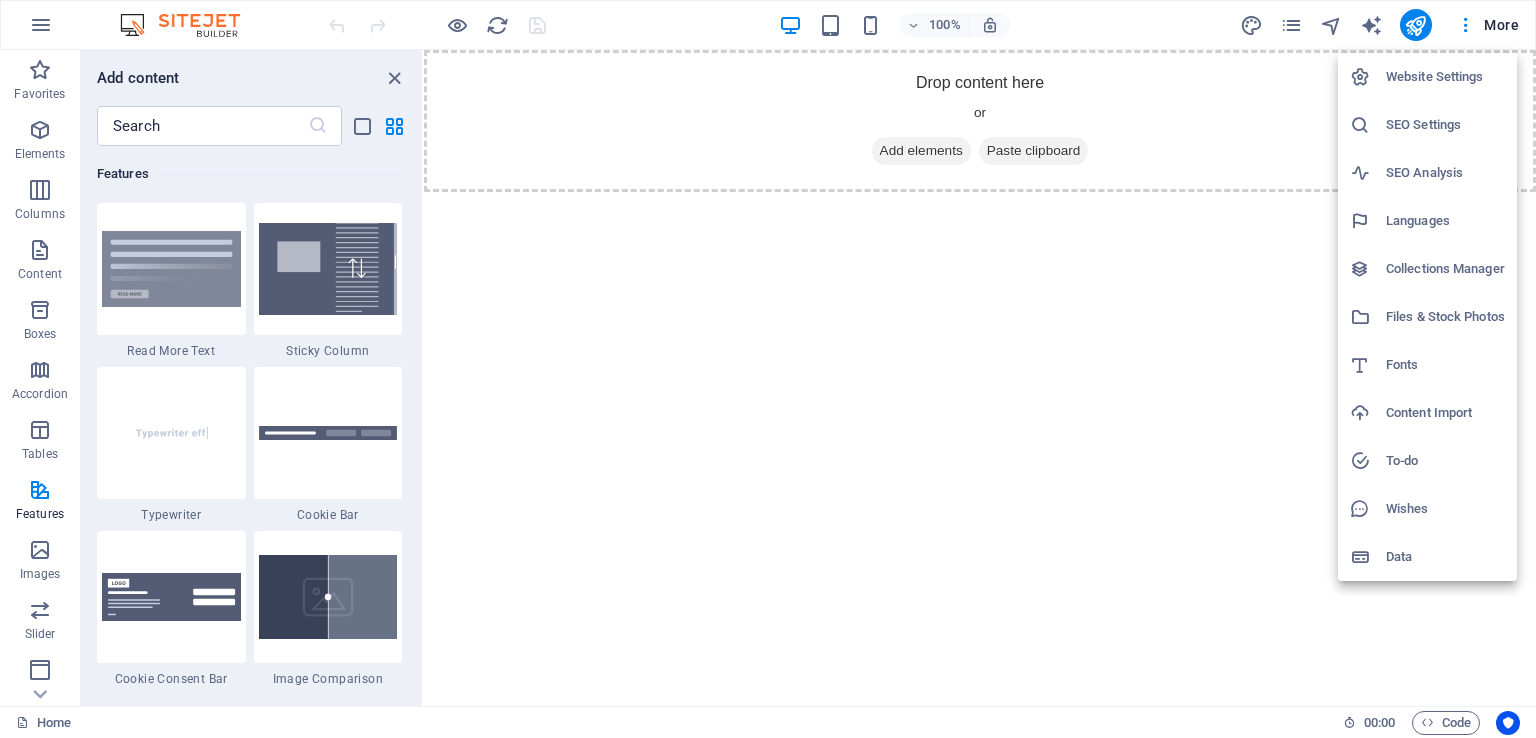 click at bounding box center (768, 369) 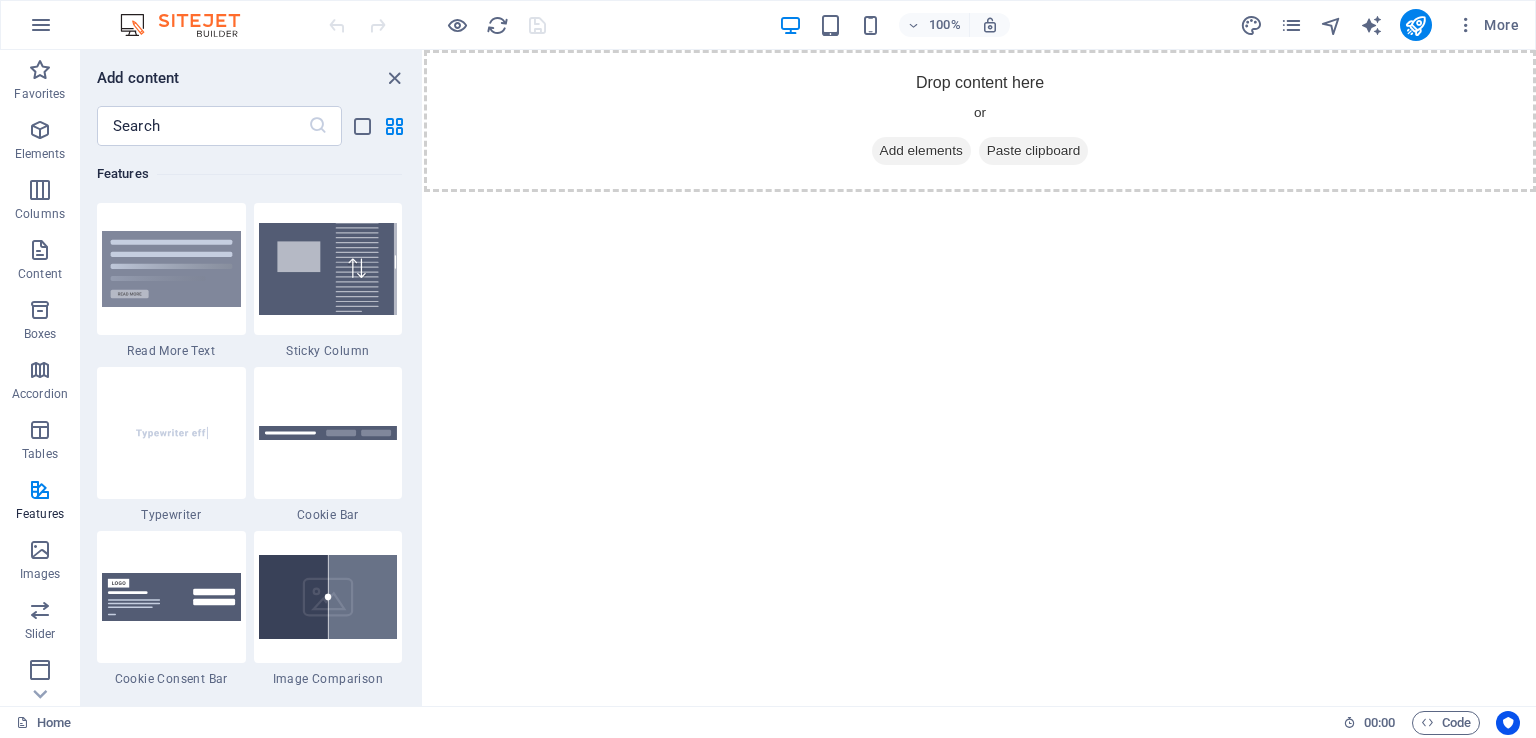 click at bounding box center (190, 25) 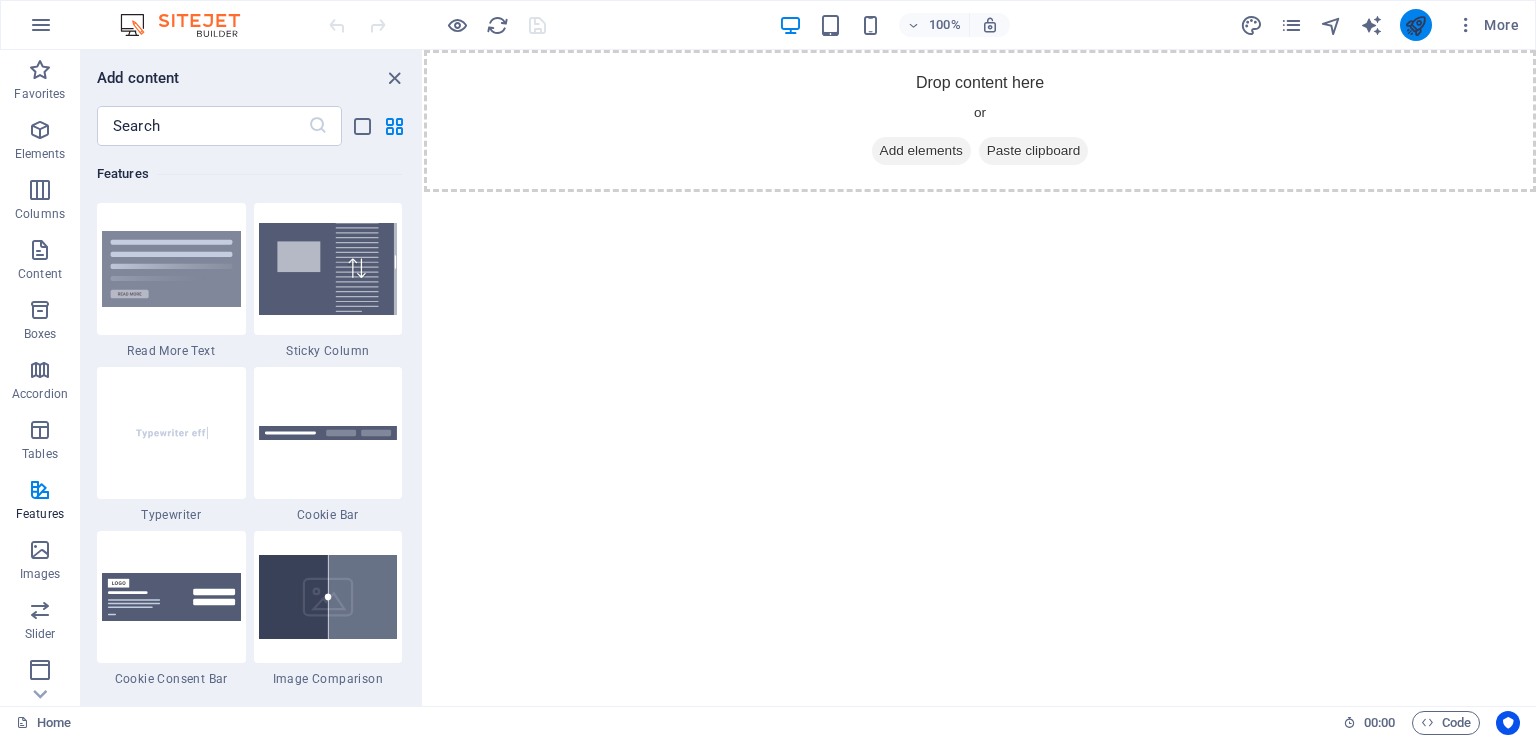 click at bounding box center (1415, 25) 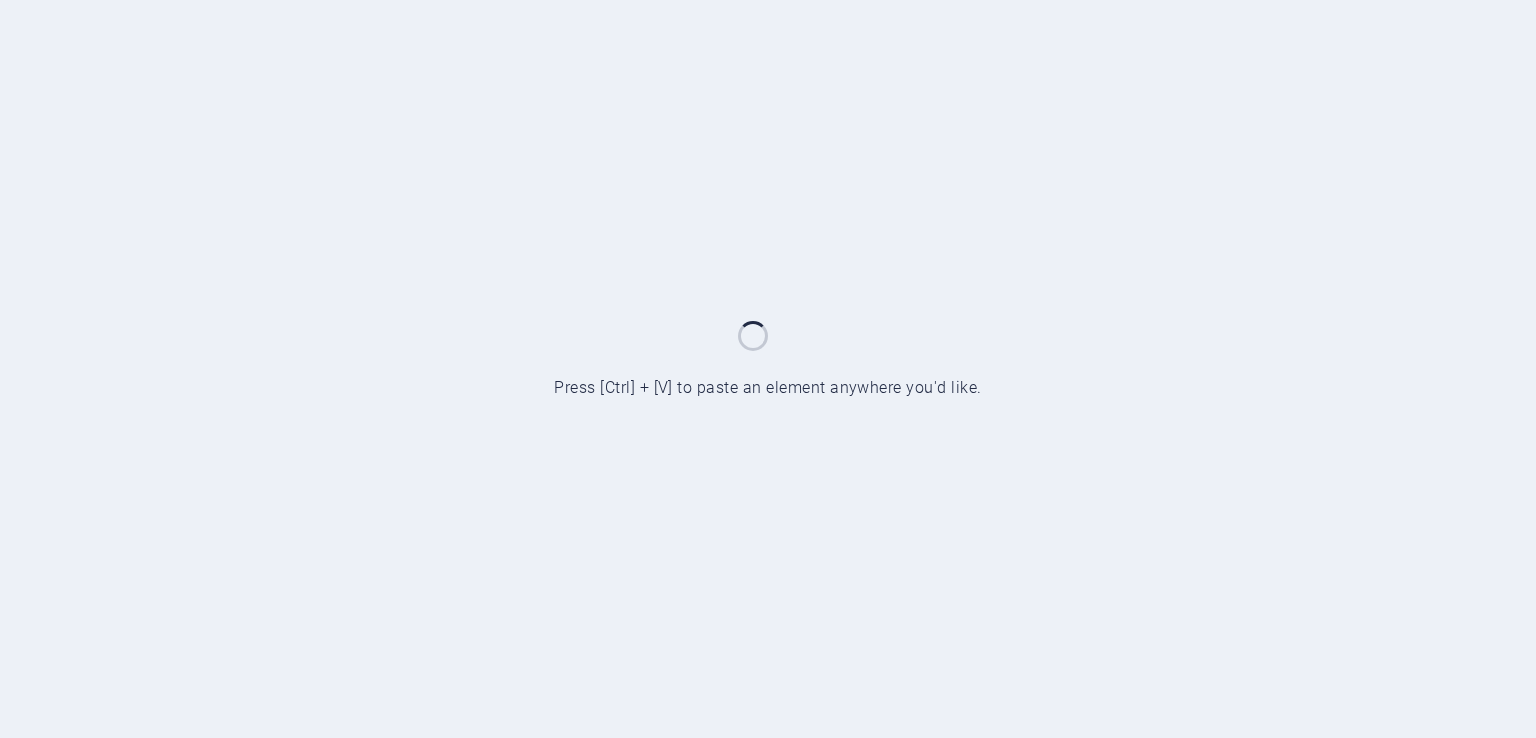 scroll, scrollTop: 0, scrollLeft: 0, axis: both 